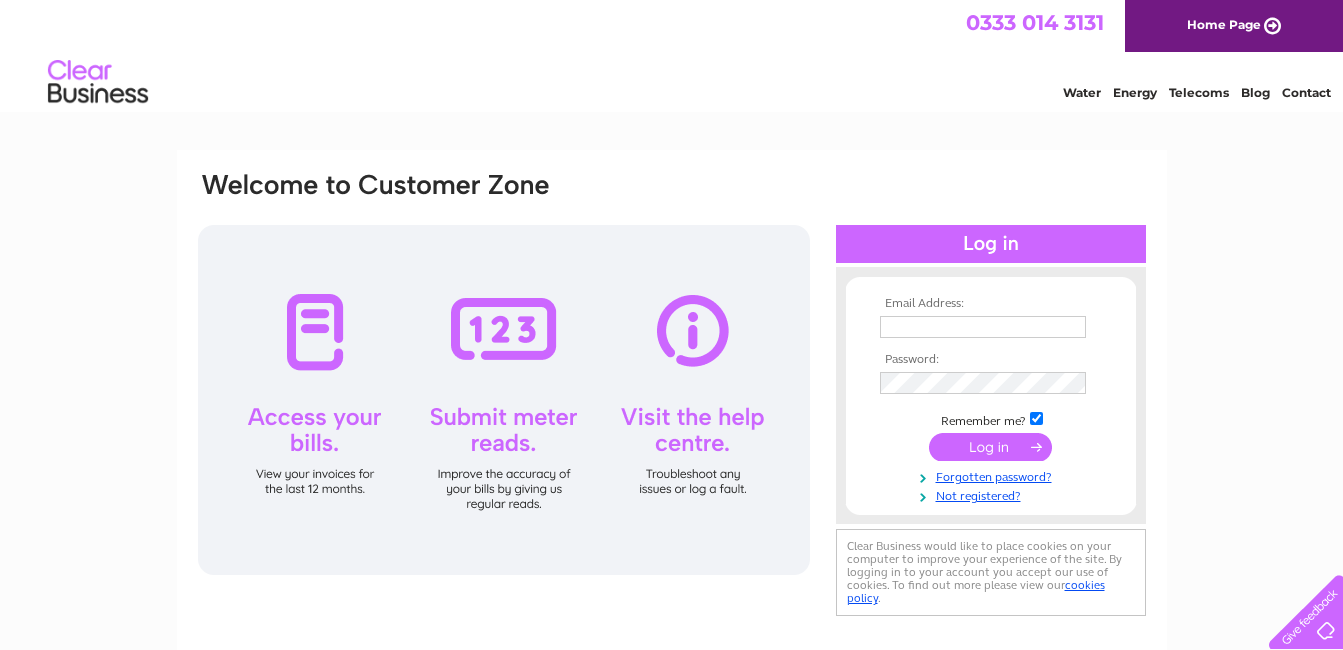 scroll, scrollTop: 0, scrollLeft: 0, axis: both 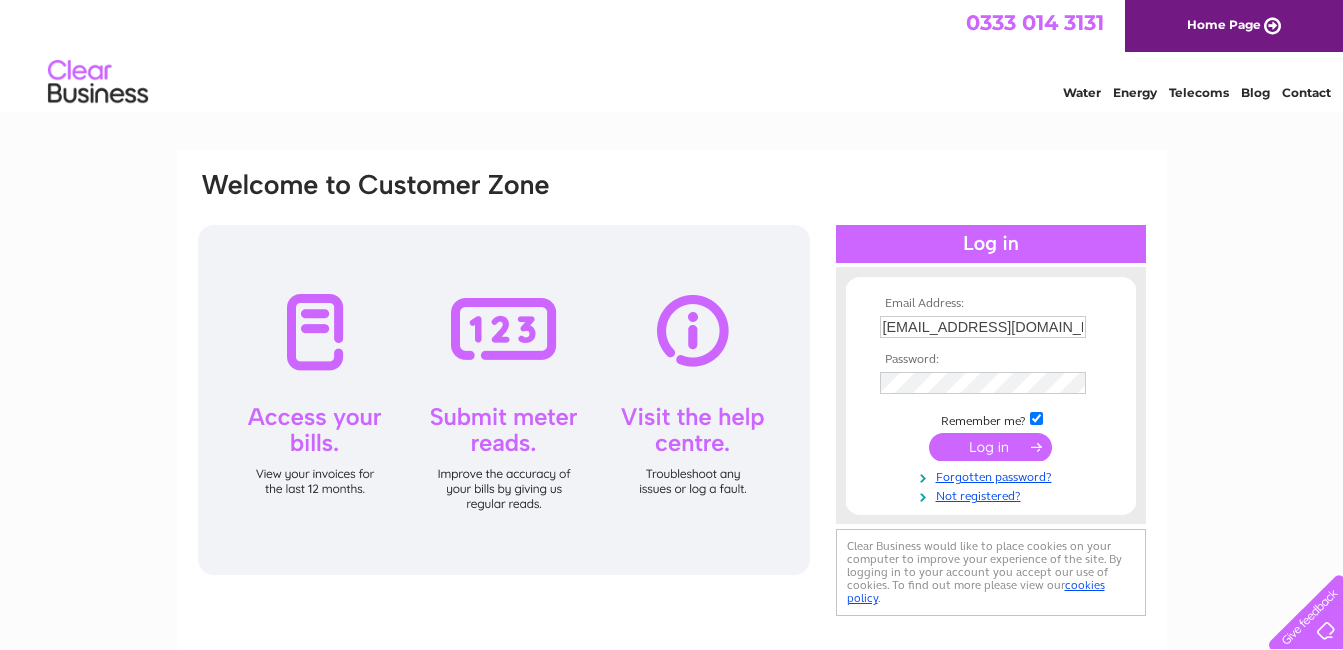click at bounding box center (990, 447) 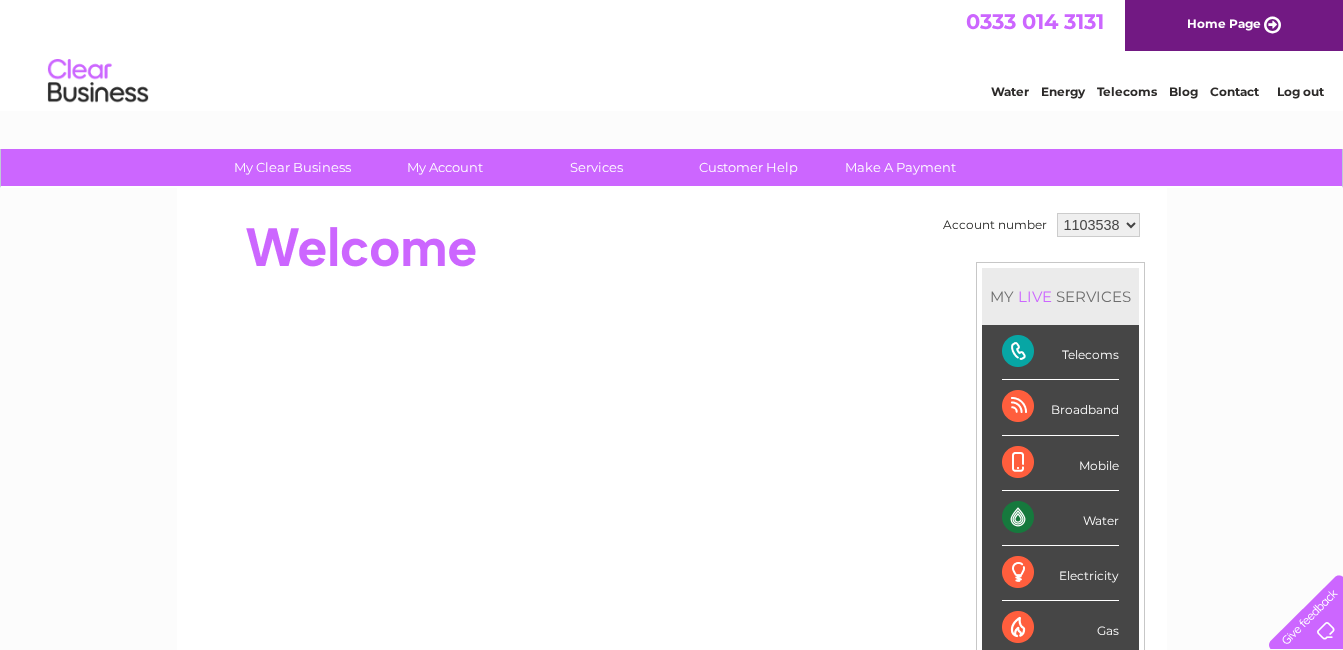 scroll, scrollTop: 0, scrollLeft: 0, axis: both 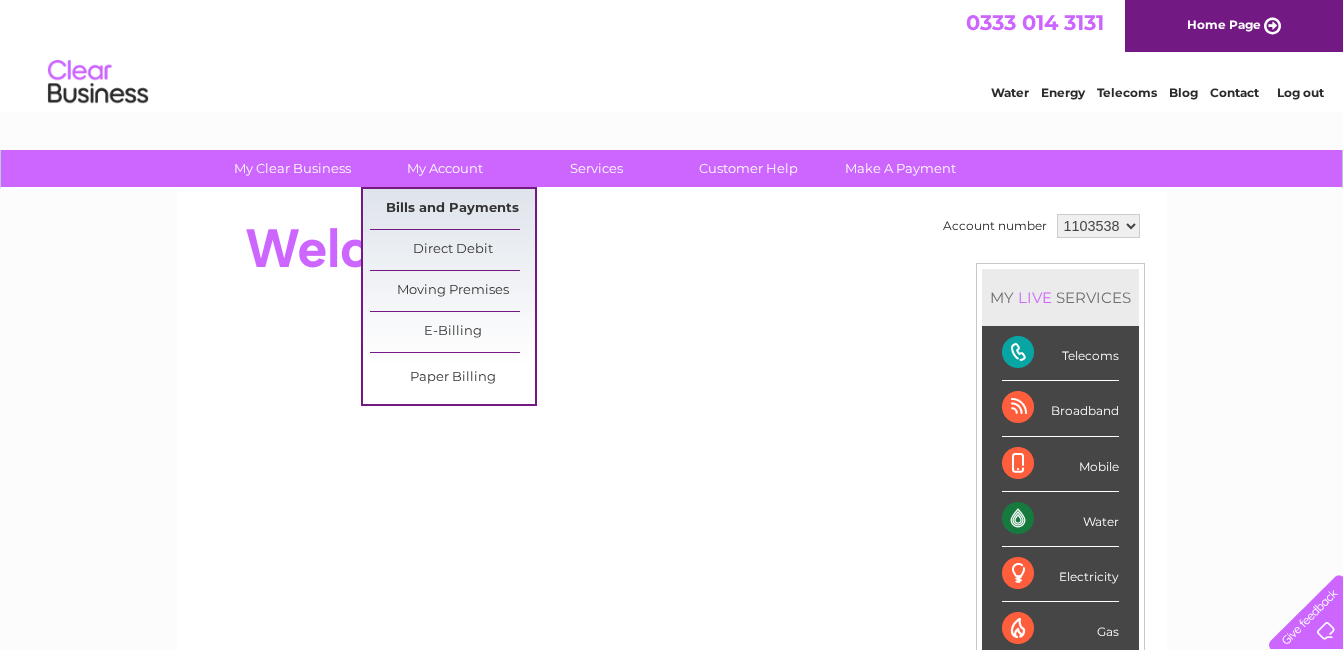 click on "Bills and Payments" at bounding box center (452, 209) 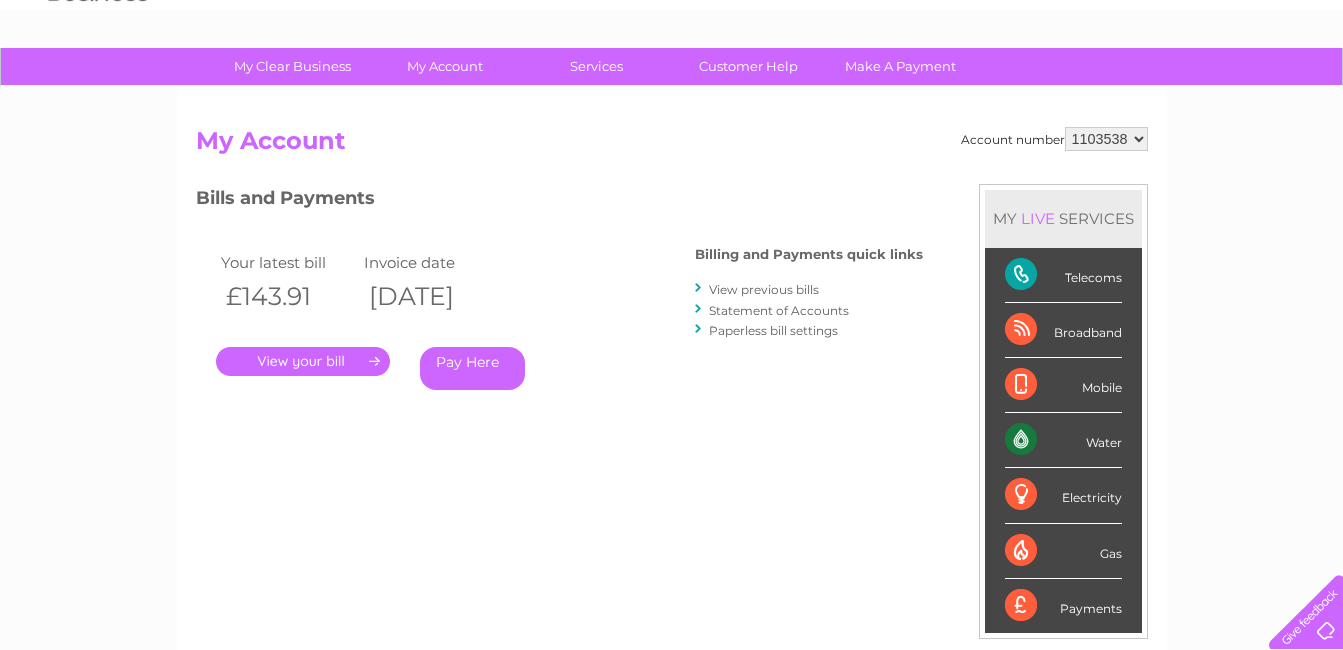 scroll, scrollTop: 100, scrollLeft: 0, axis: vertical 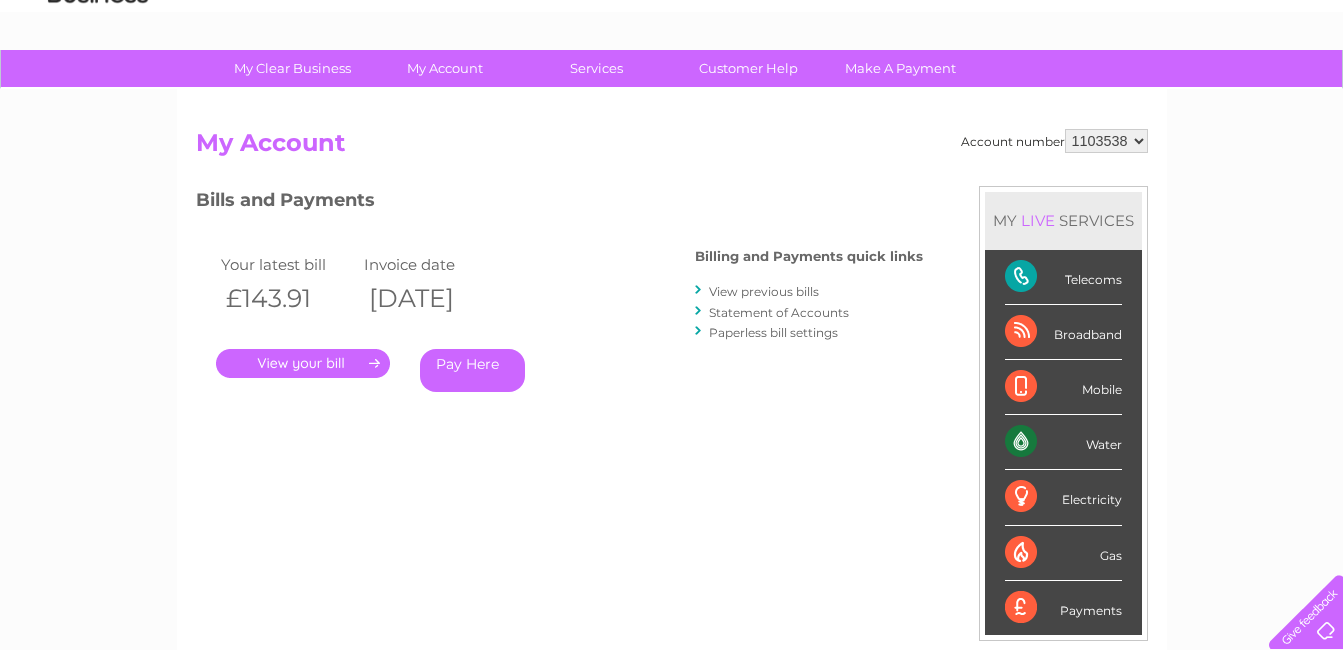 click on "." at bounding box center [303, 363] 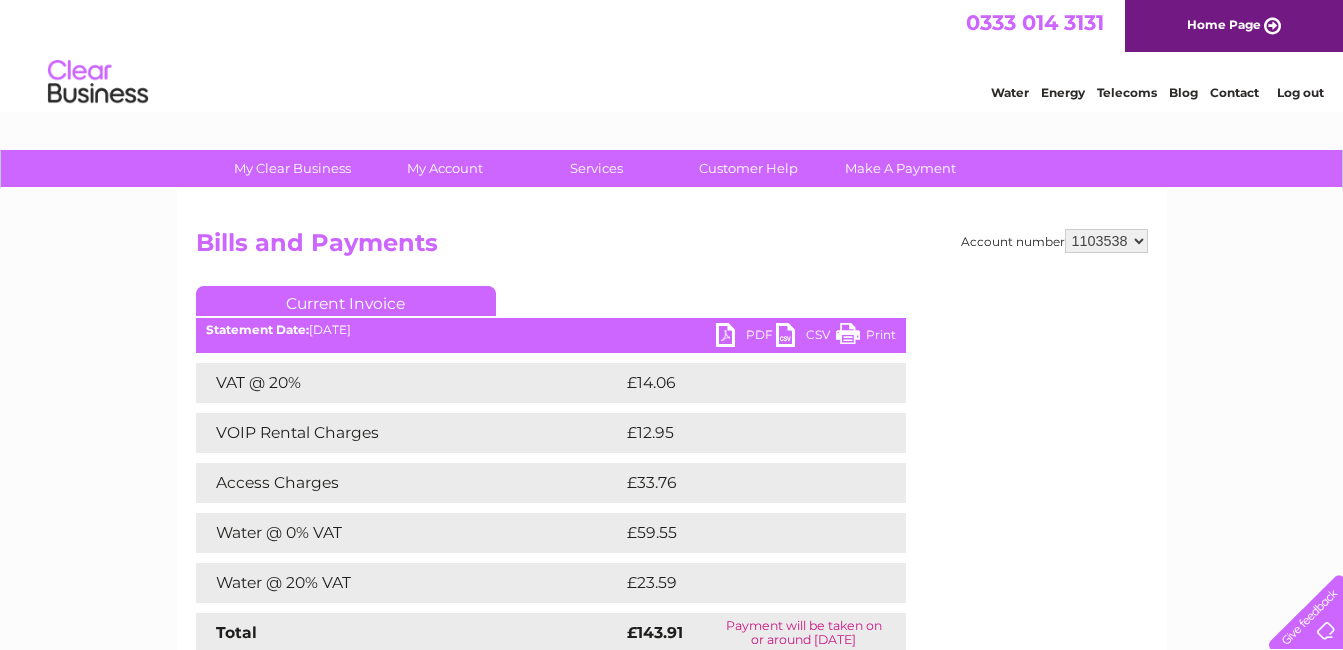 scroll, scrollTop: 0, scrollLeft: 0, axis: both 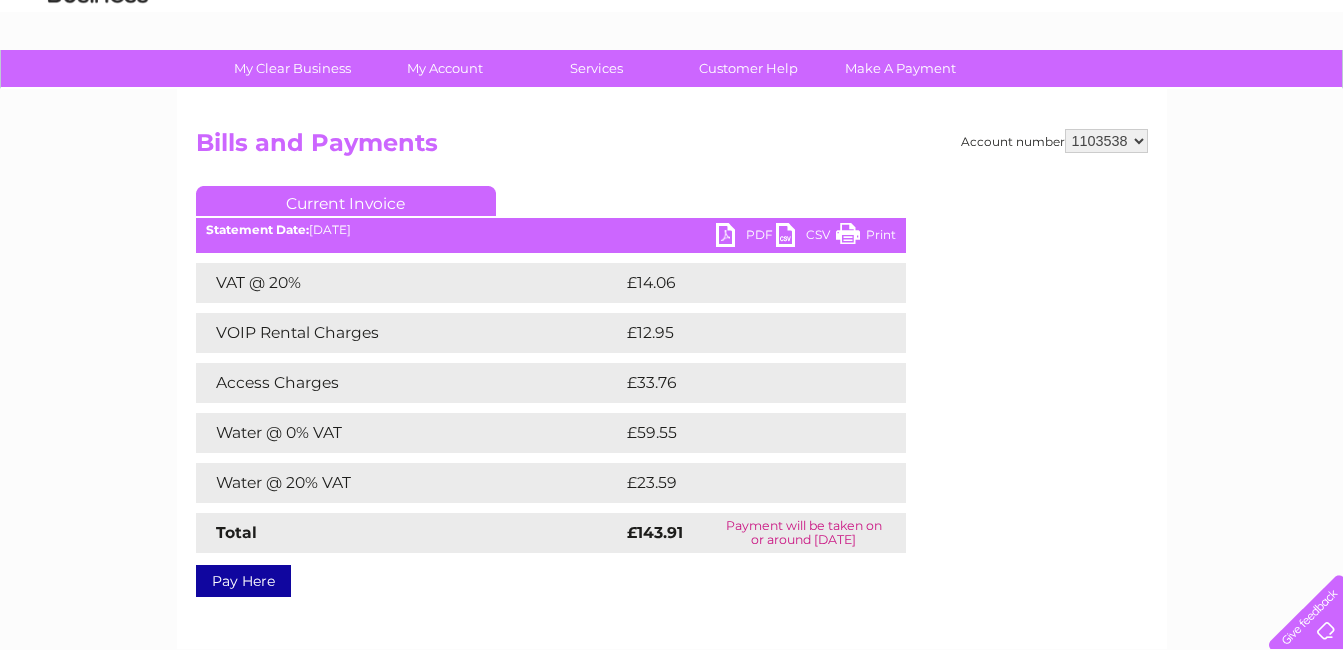 drag, startPoint x: 858, startPoint y: 227, endPoint x: 274, endPoint y: 535, distance: 660.2424 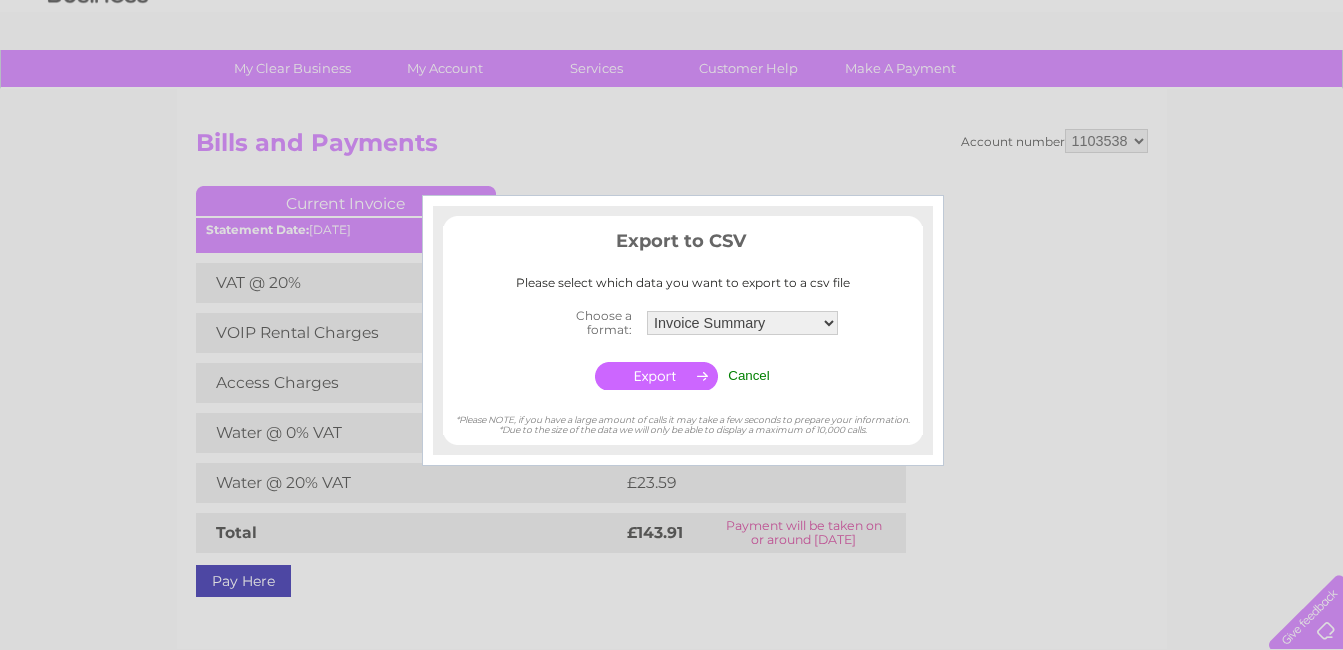 scroll, scrollTop: 0, scrollLeft: 0, axis: both 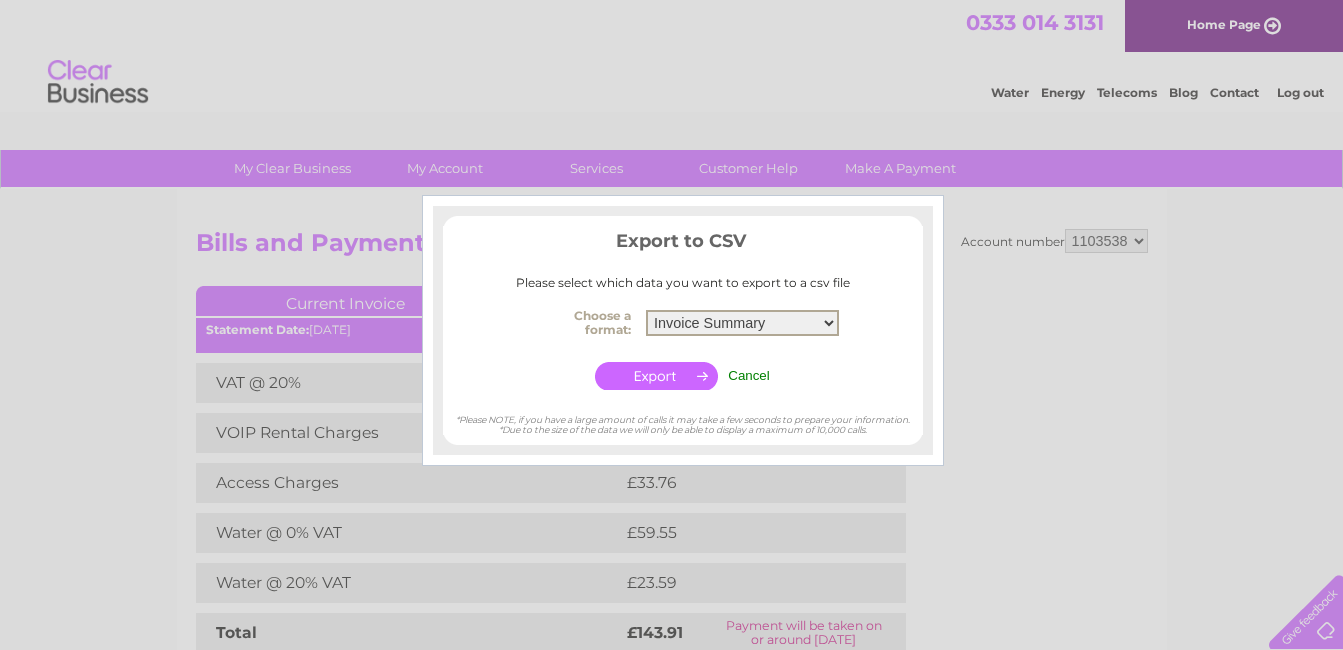 click on "Invoice Summary
Service Charge Summary" at bounding box center [742, 323] 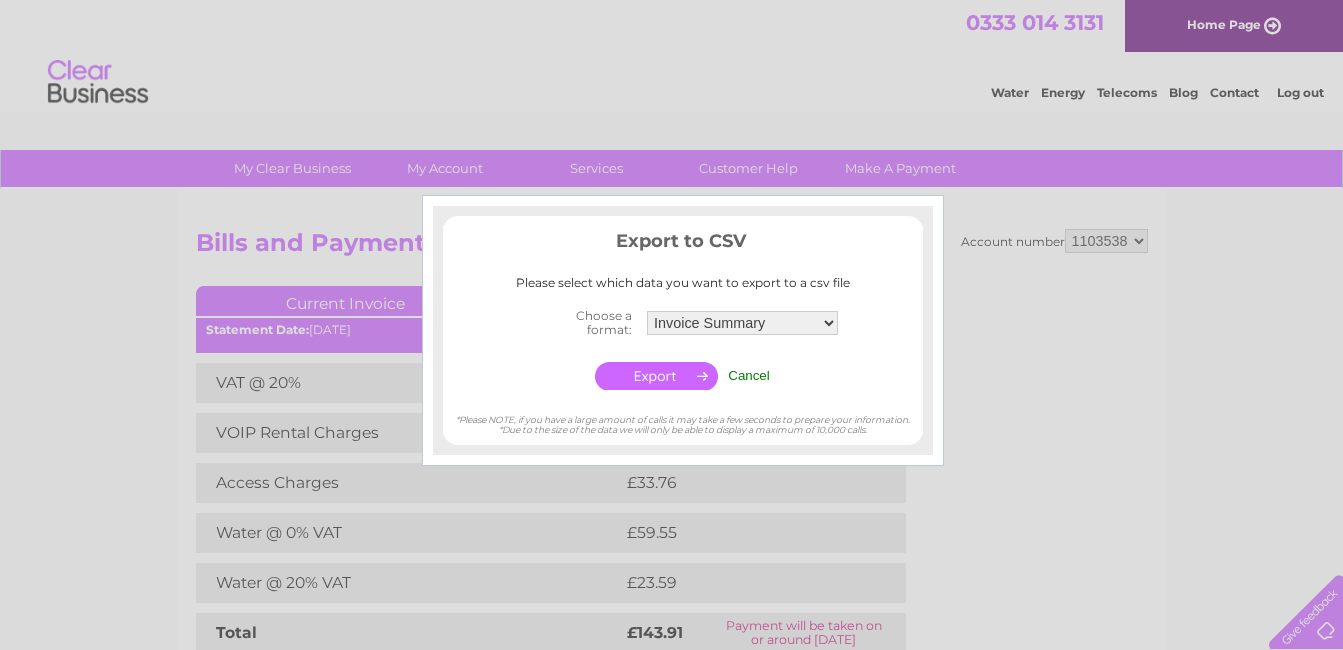 click on "Cancel" at bounding box center (749, 375) 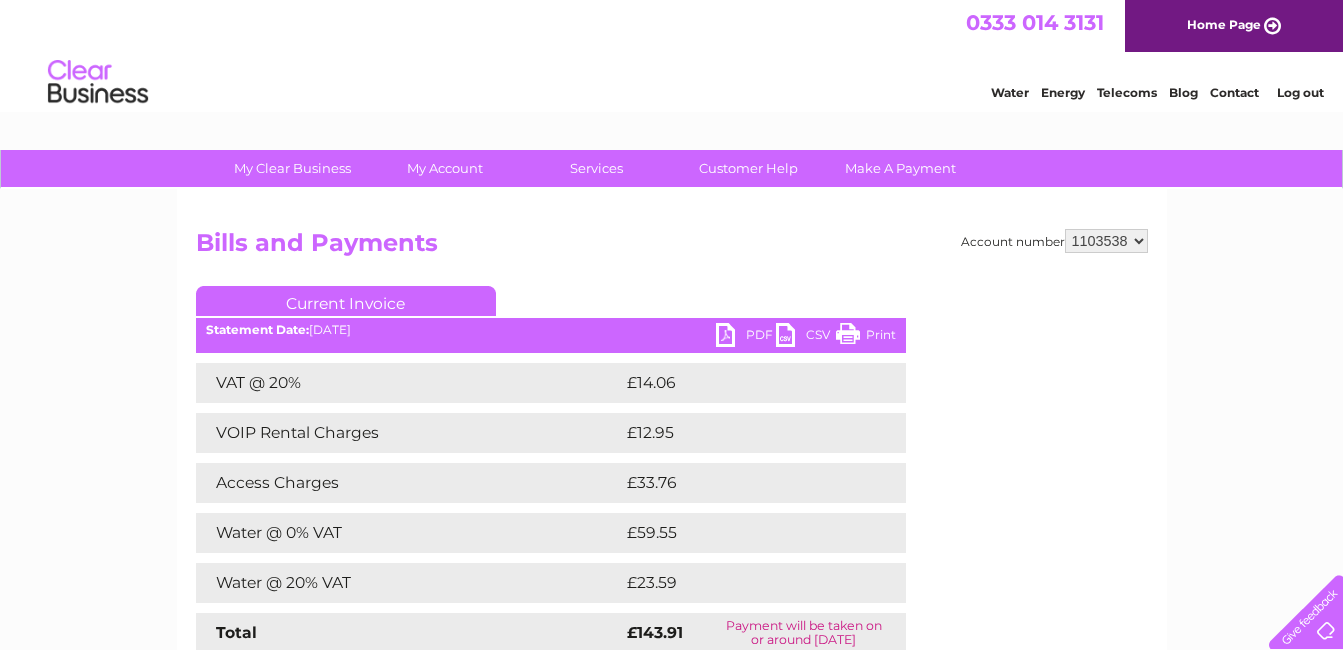 click on "PDF" at bounding box center (746, 337) 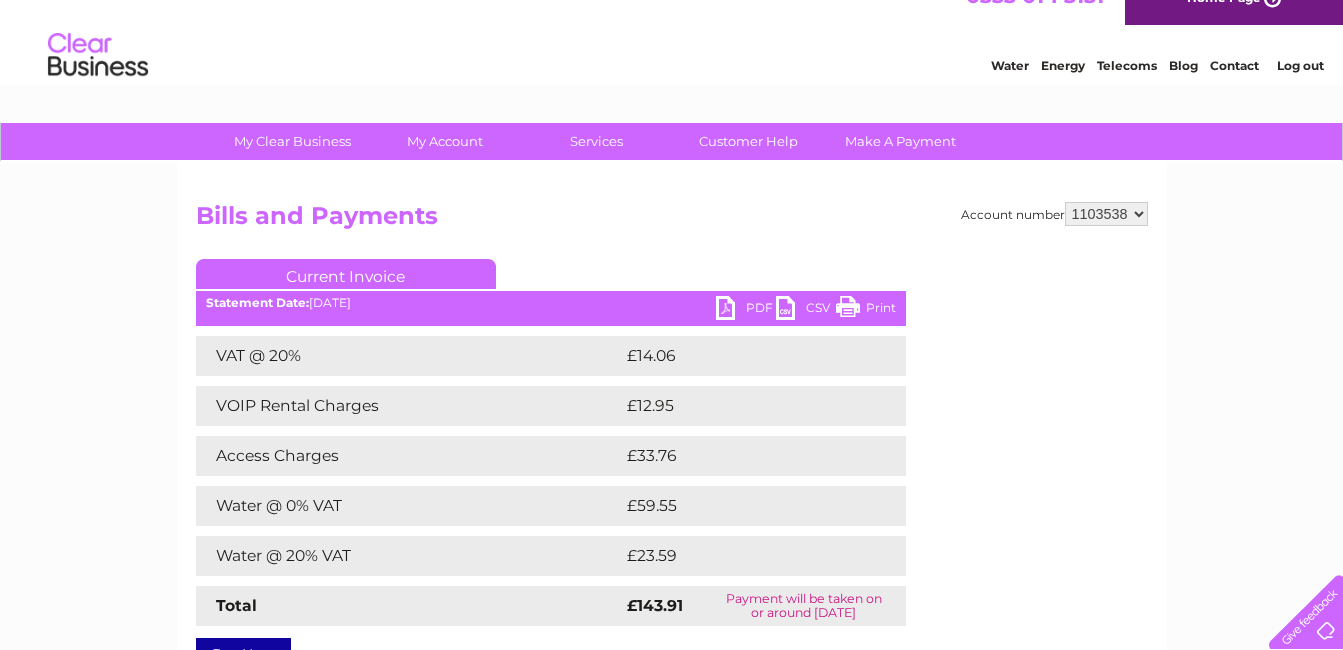 scroll, scrollTop: 0, scrollLeft: 0, axis: both 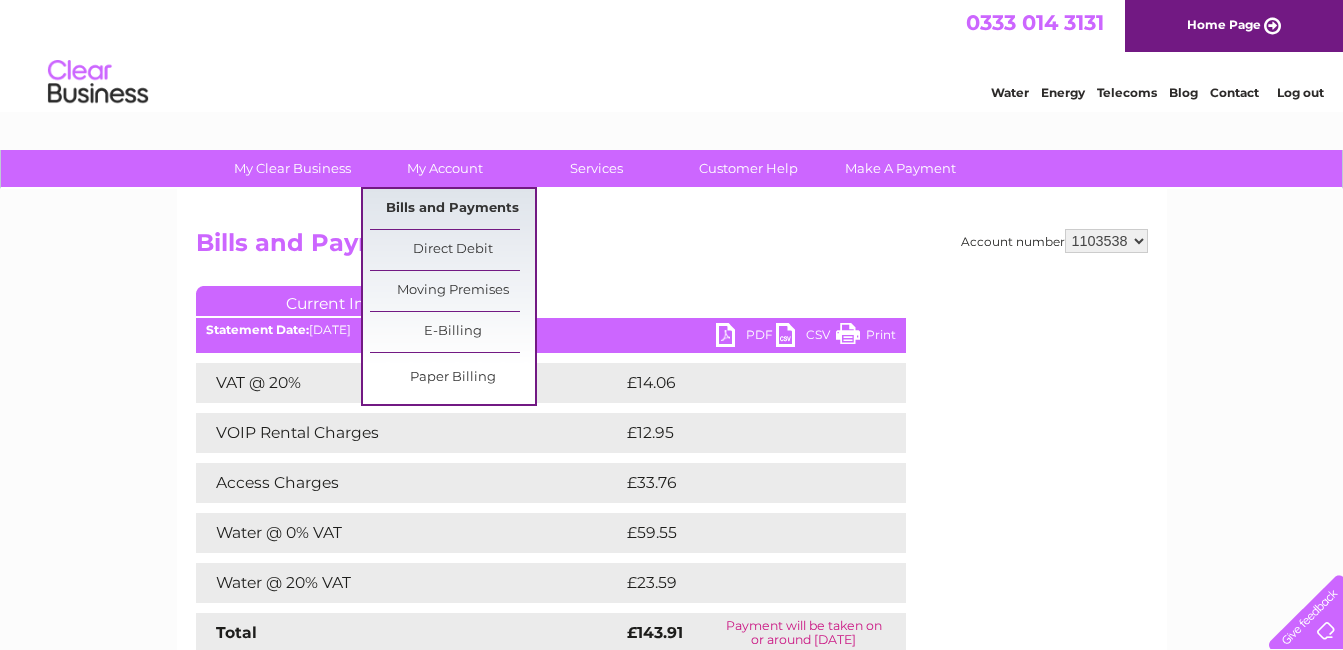 click on "Bills and Payments" at bounding box center (452, 209) 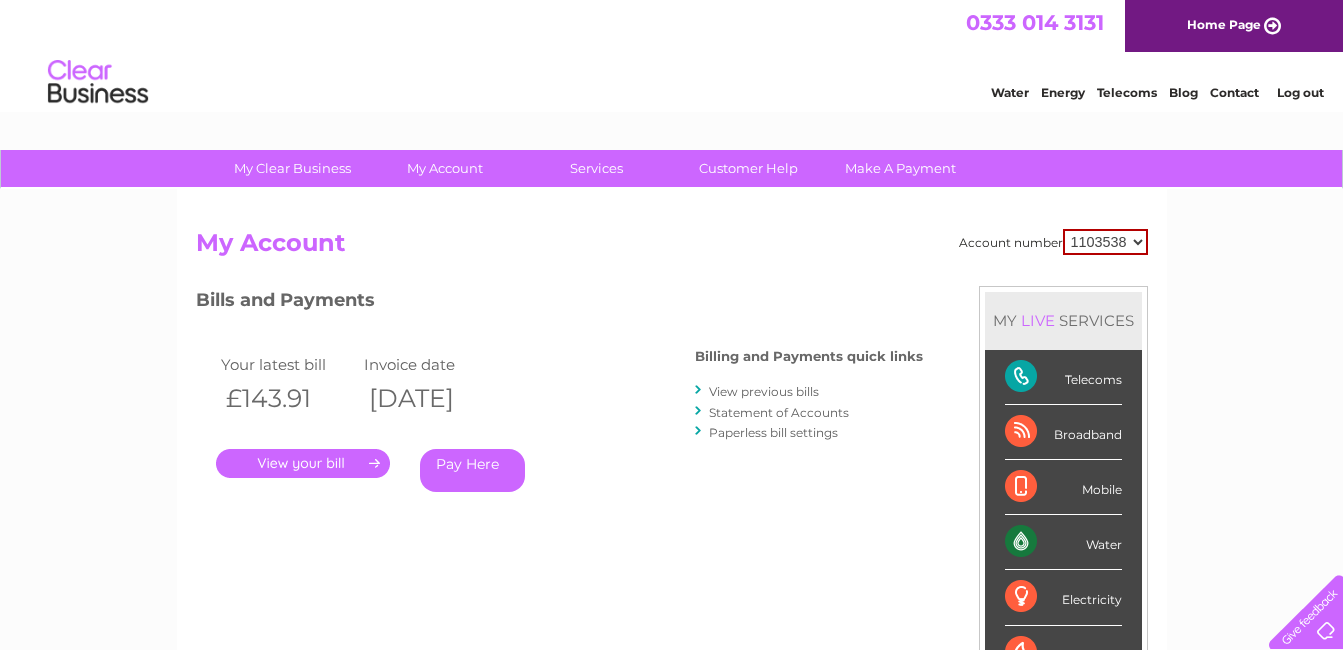 scroll, scrollTop: 0, scrollLeft: 0, axis: both 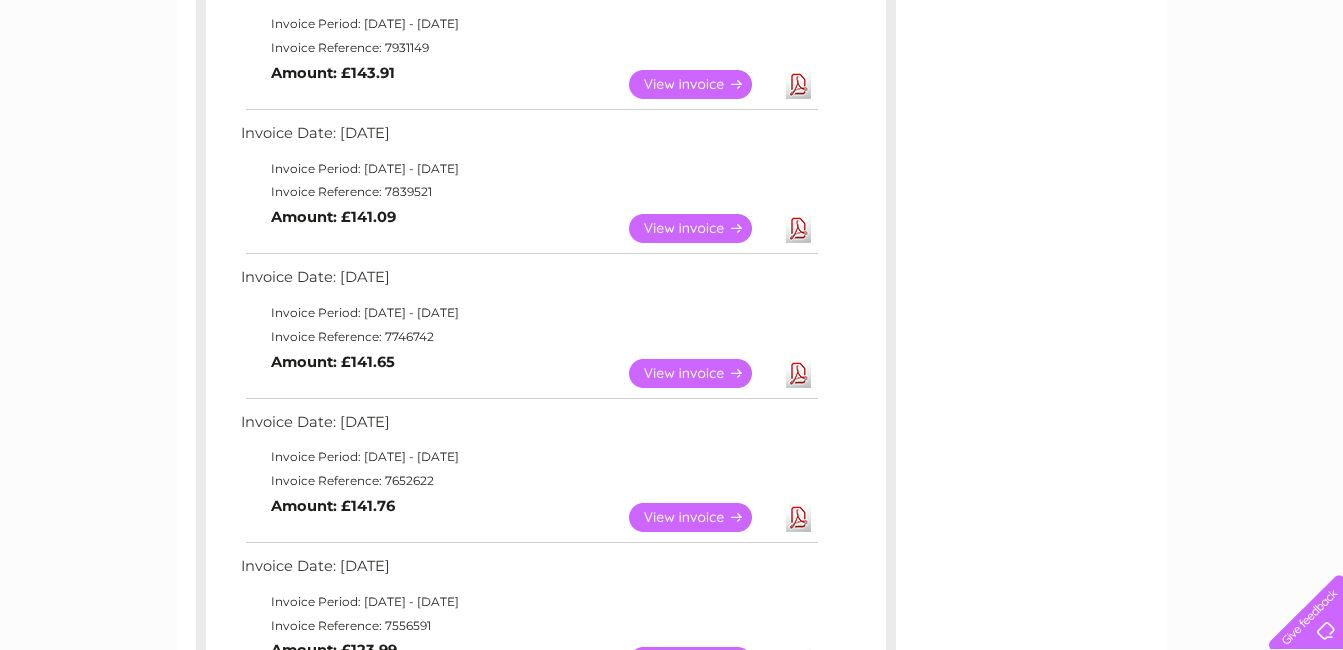 click on "View" at bounding box center [702, 228] 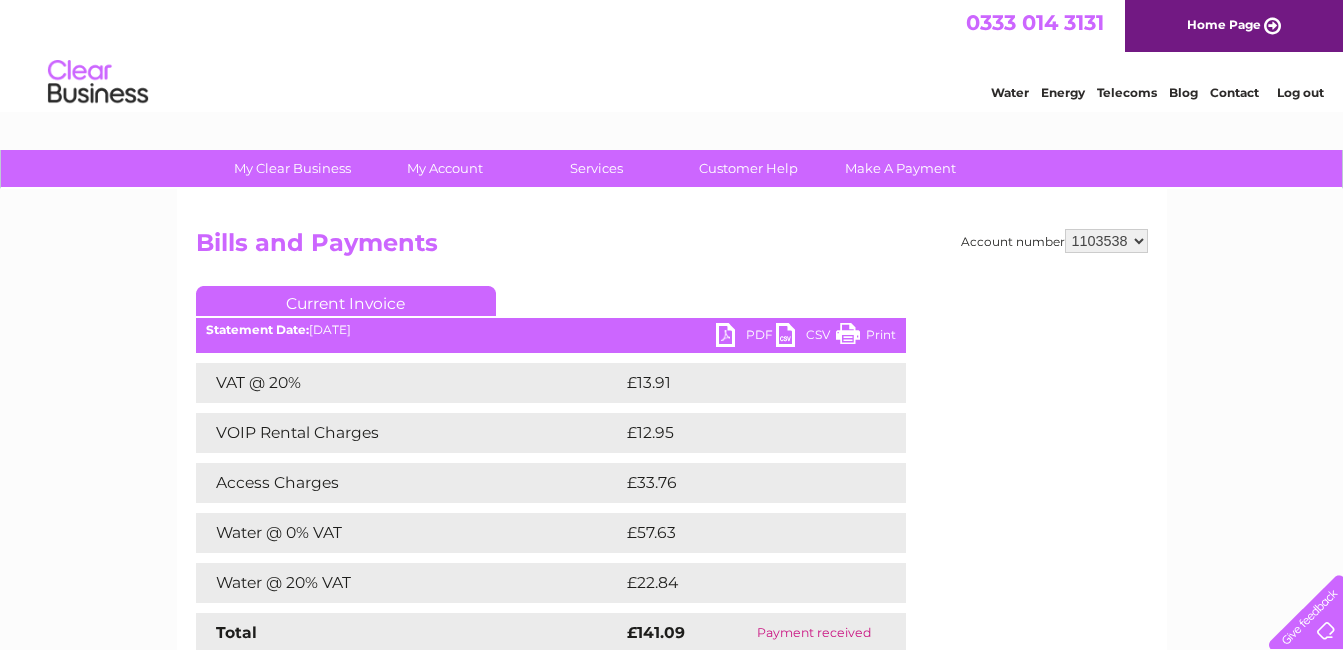 scroll, scrollTop: 0, scrollLeft: 0, axis: both 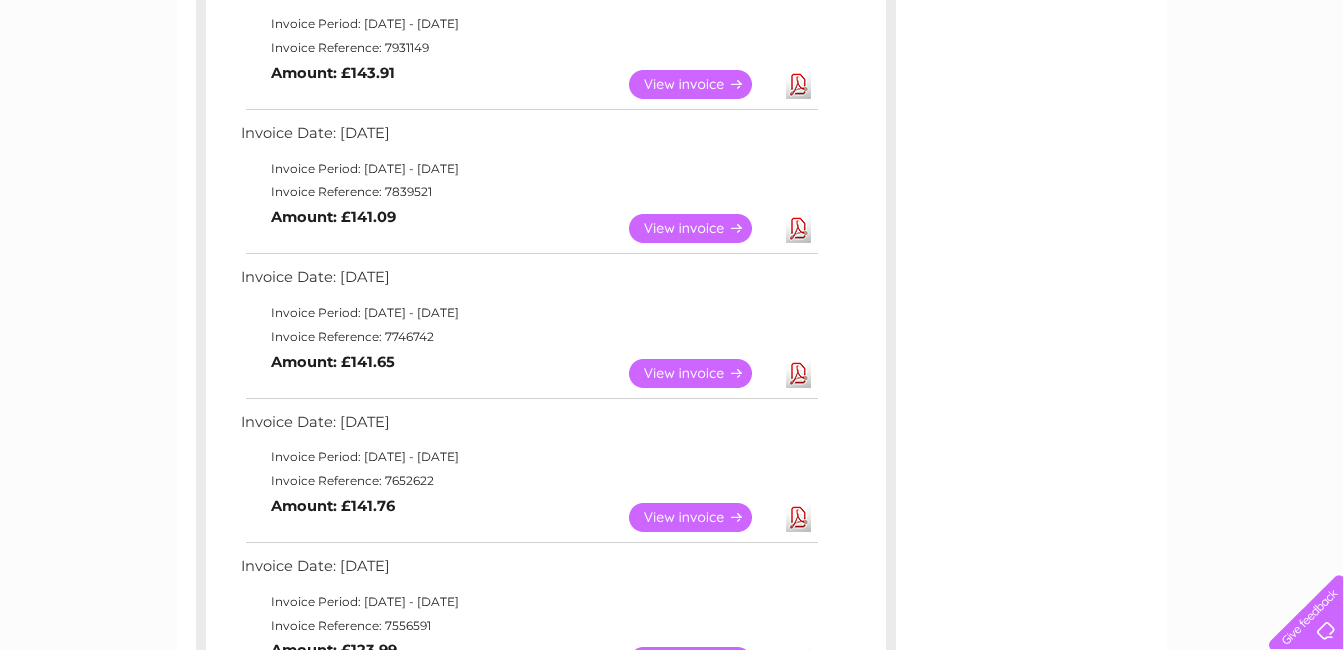 click on "View" at bounding box center (702, 373) 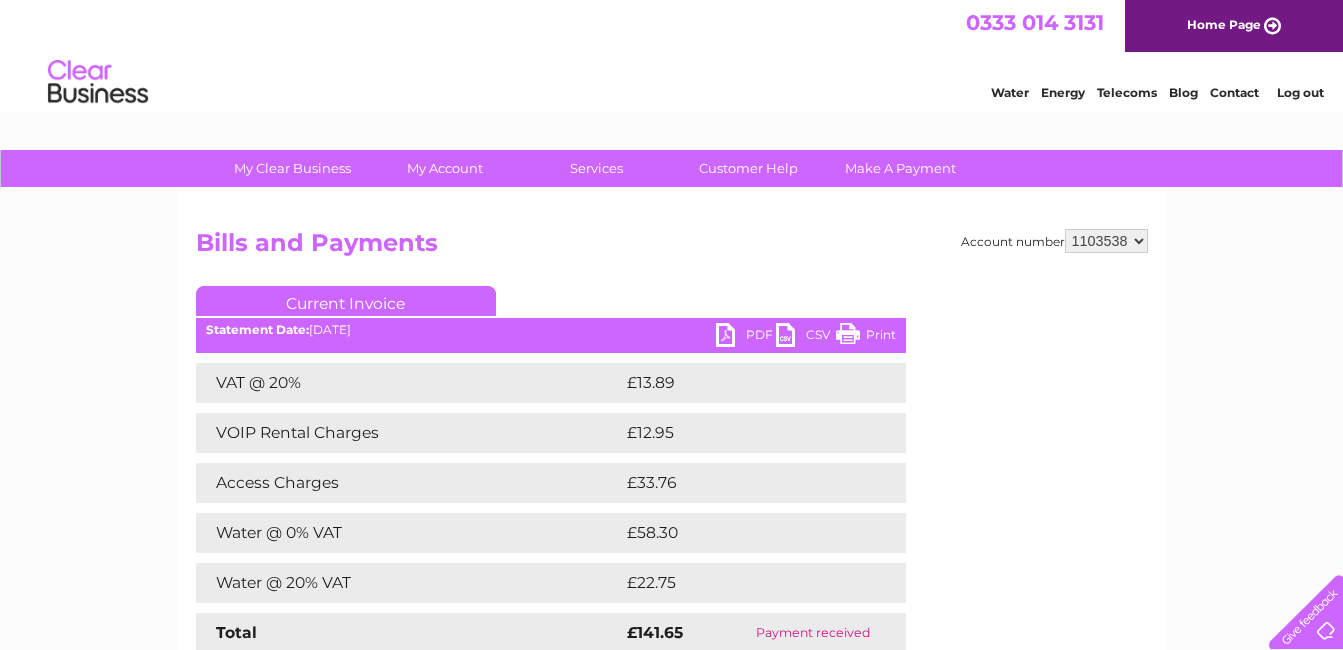 scroll, scrollTop: 0, scrollLeft: 0, axis: both 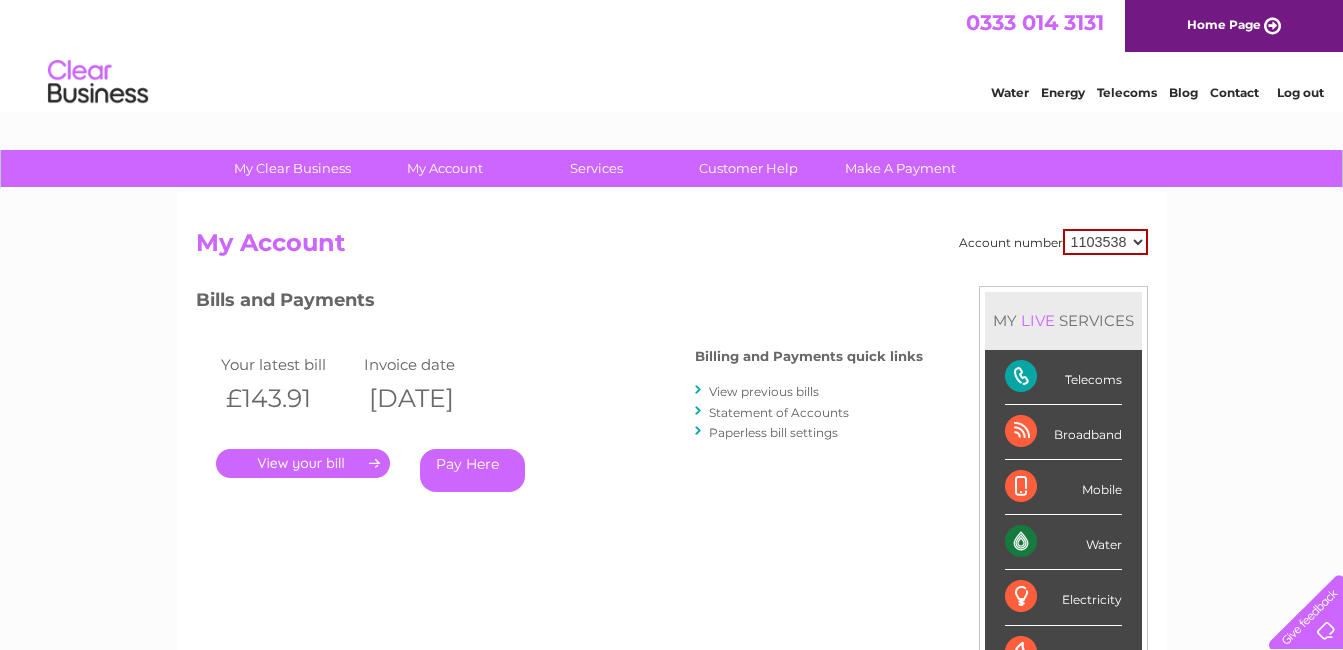 click on "." at bounding box center (303, 463) 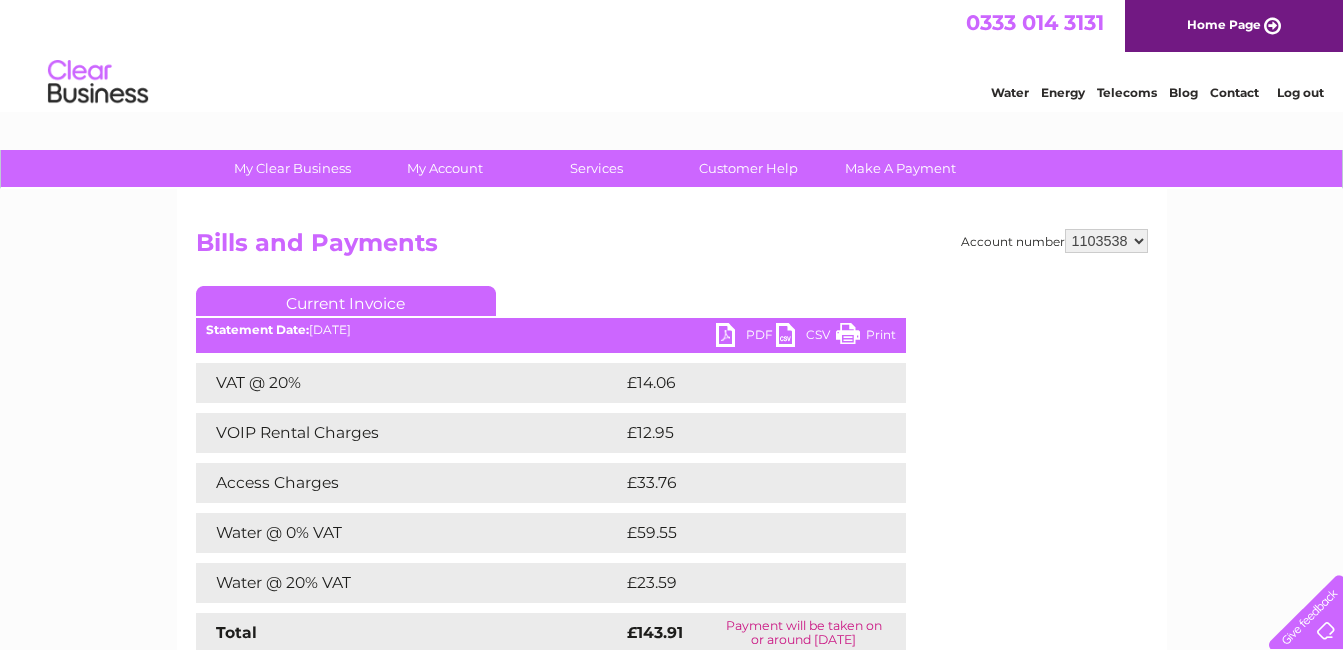 scroll, scrollTop: 0, scrollLeft: 0, axis: both 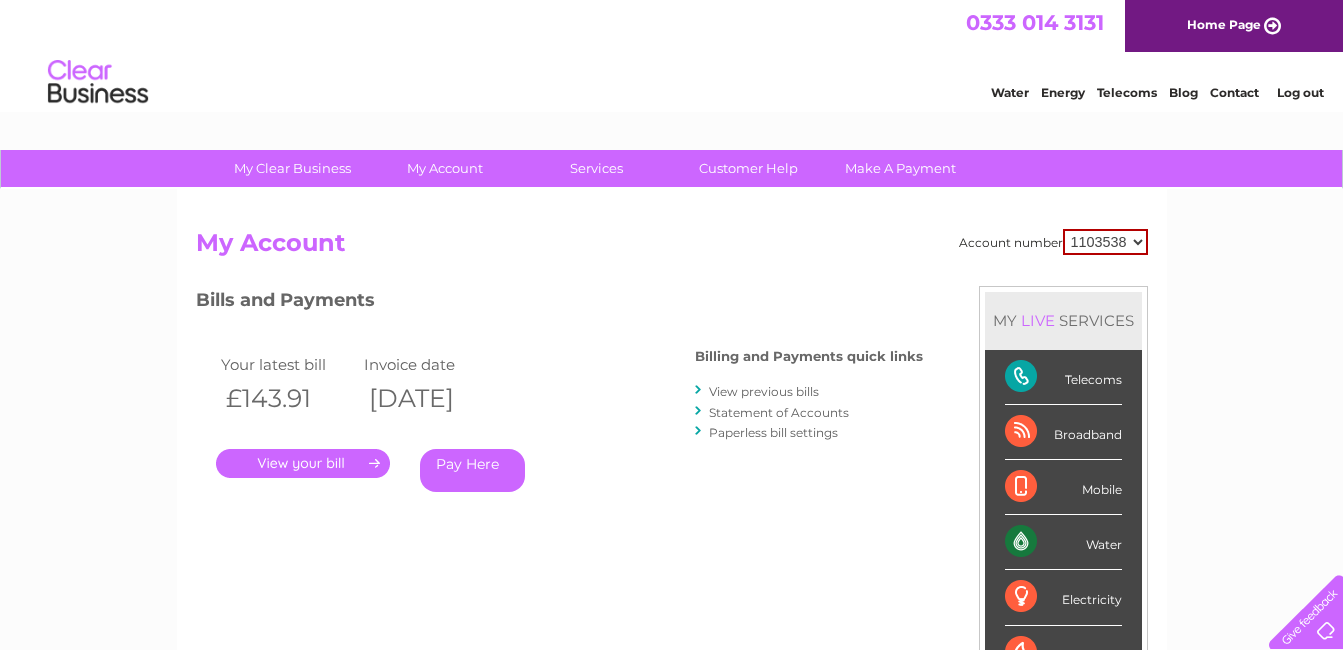 click on "View previous bills" at bounding box center (764, 391) 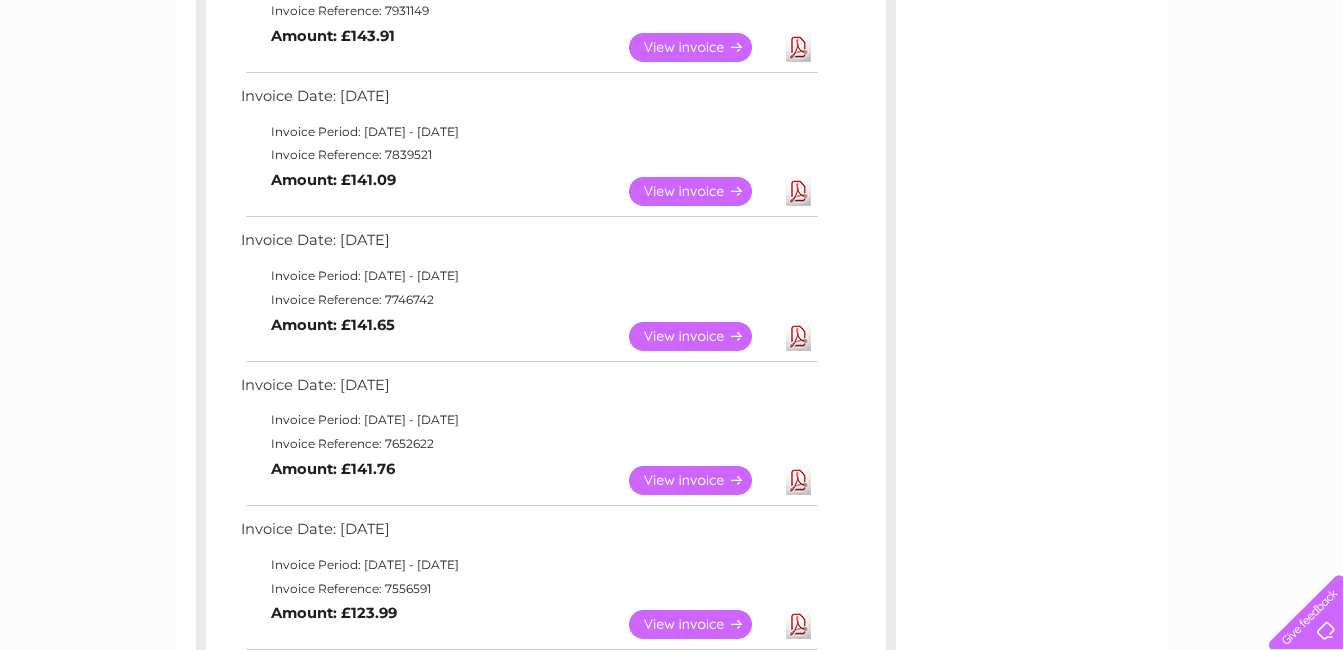 scroll, scrollTop: 500, scrollLeft: 0, axis: vertical 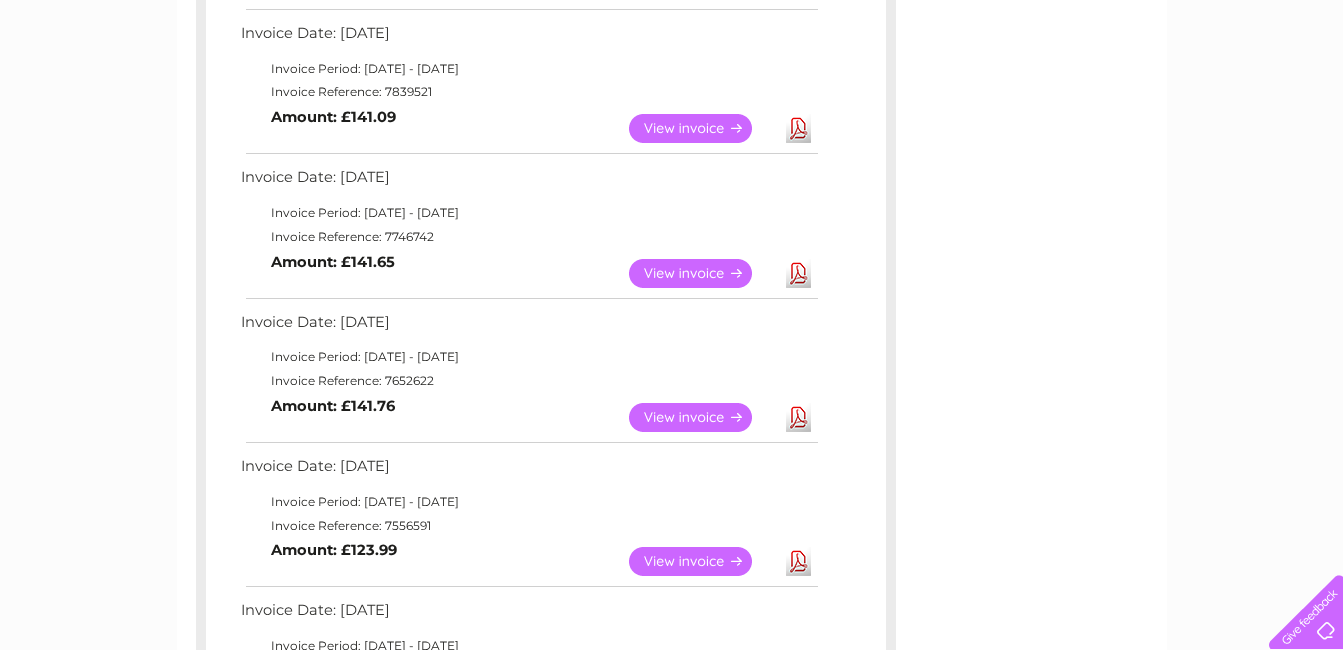 click on "View" at bounding box center [702, 417] 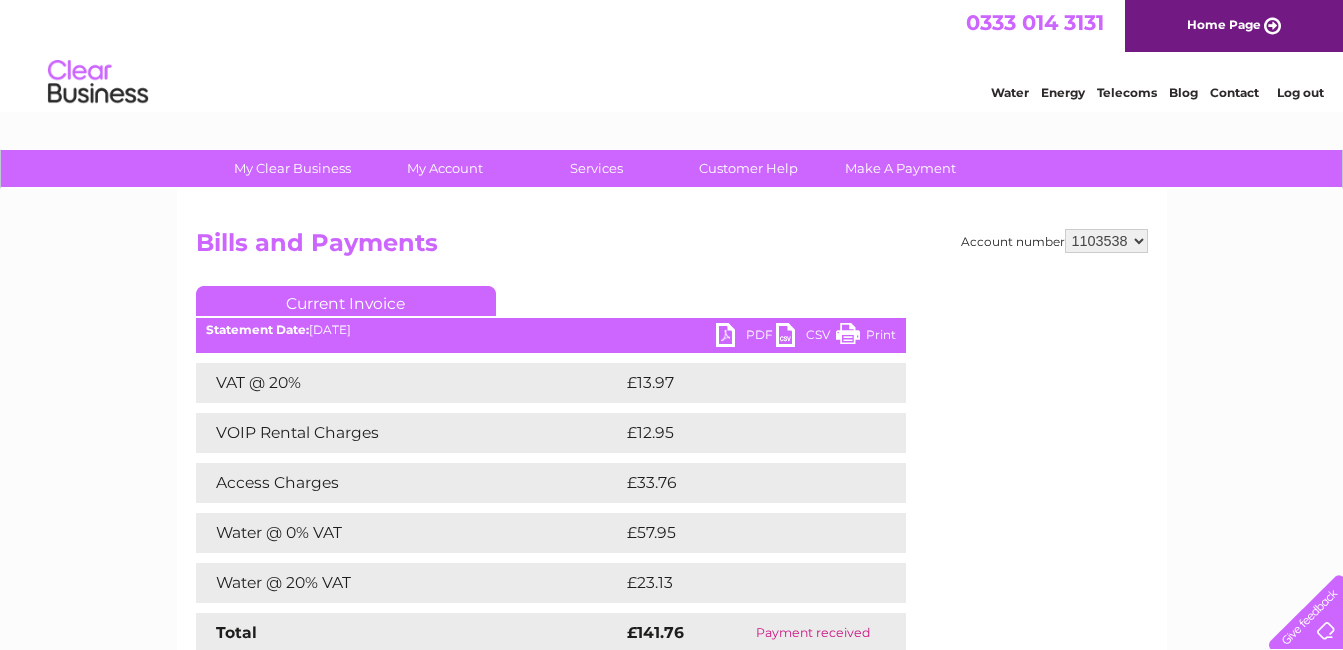 scroll, scrollTop: 0, scrollLeft: 0, axis: both 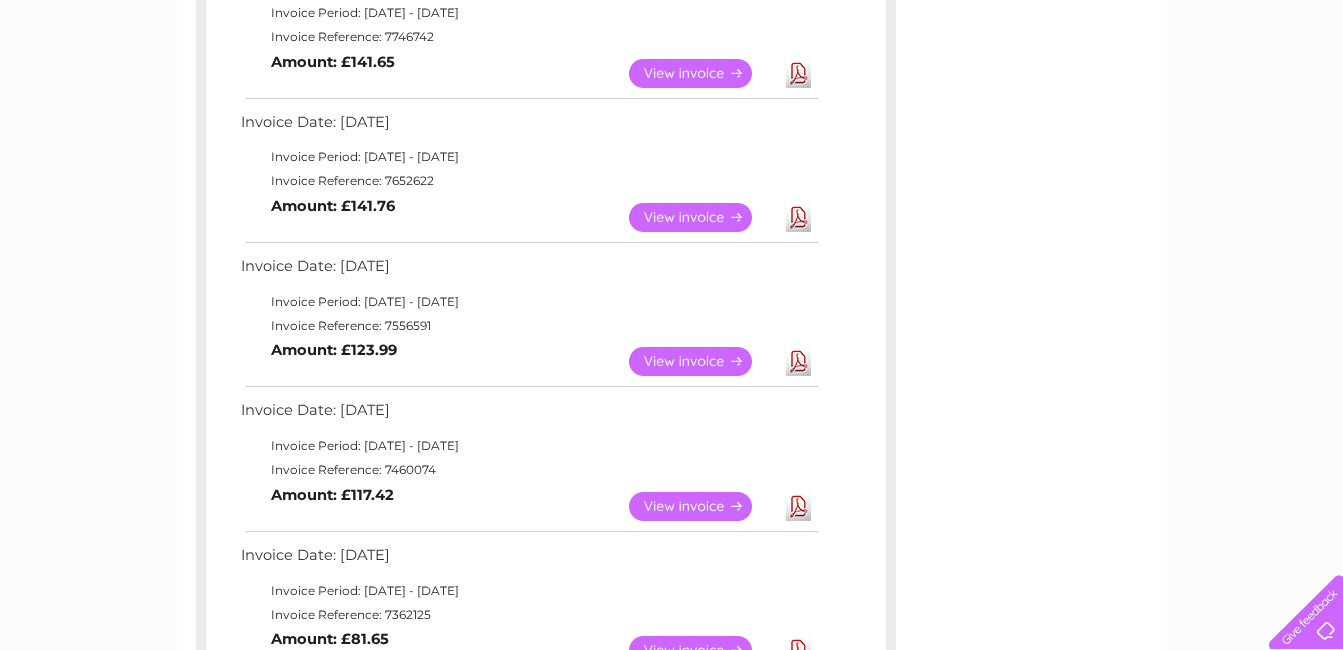click on "View" at bounding box center (702, 361) 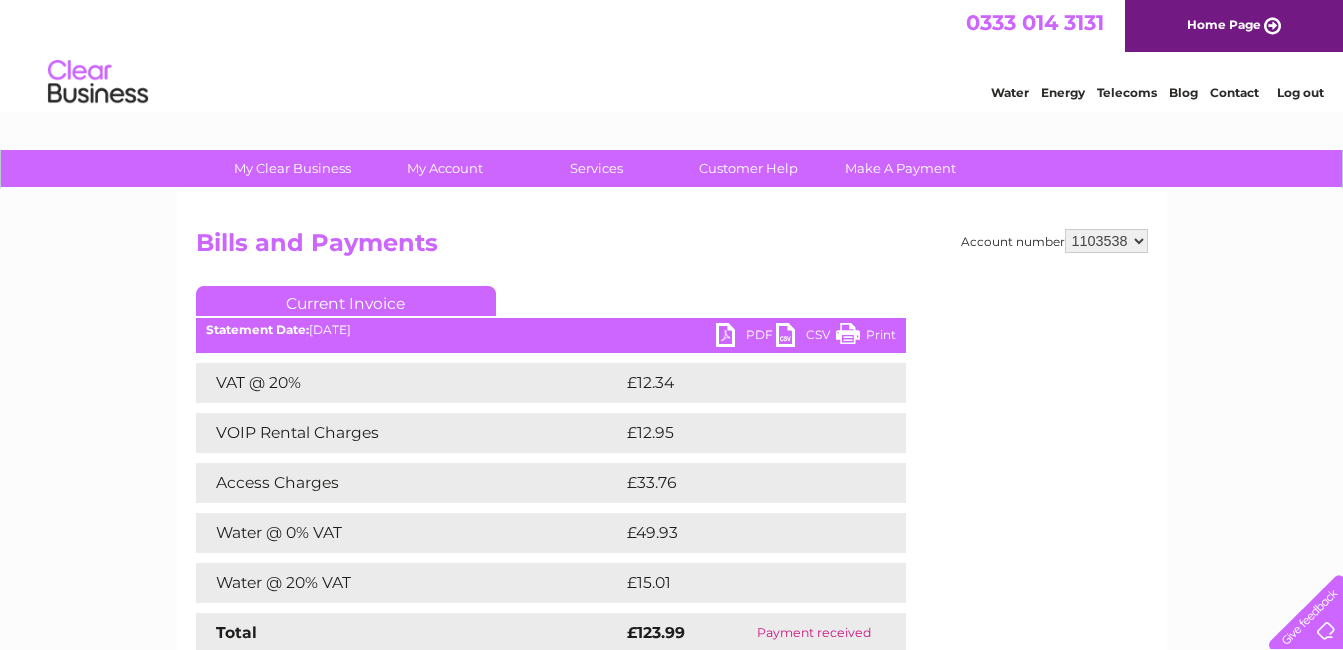 scroll, scrollTop: 0, scrollLeft: 0, axis: both 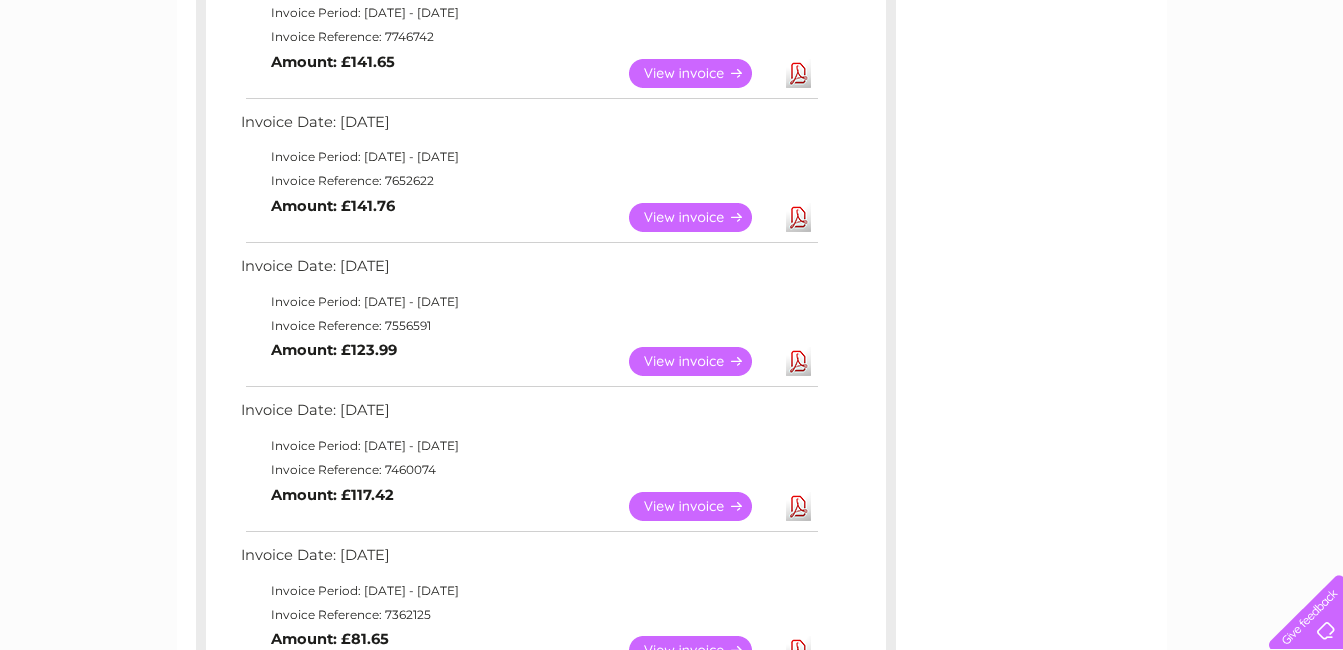 click on "View" at bounding box center [702, 361] 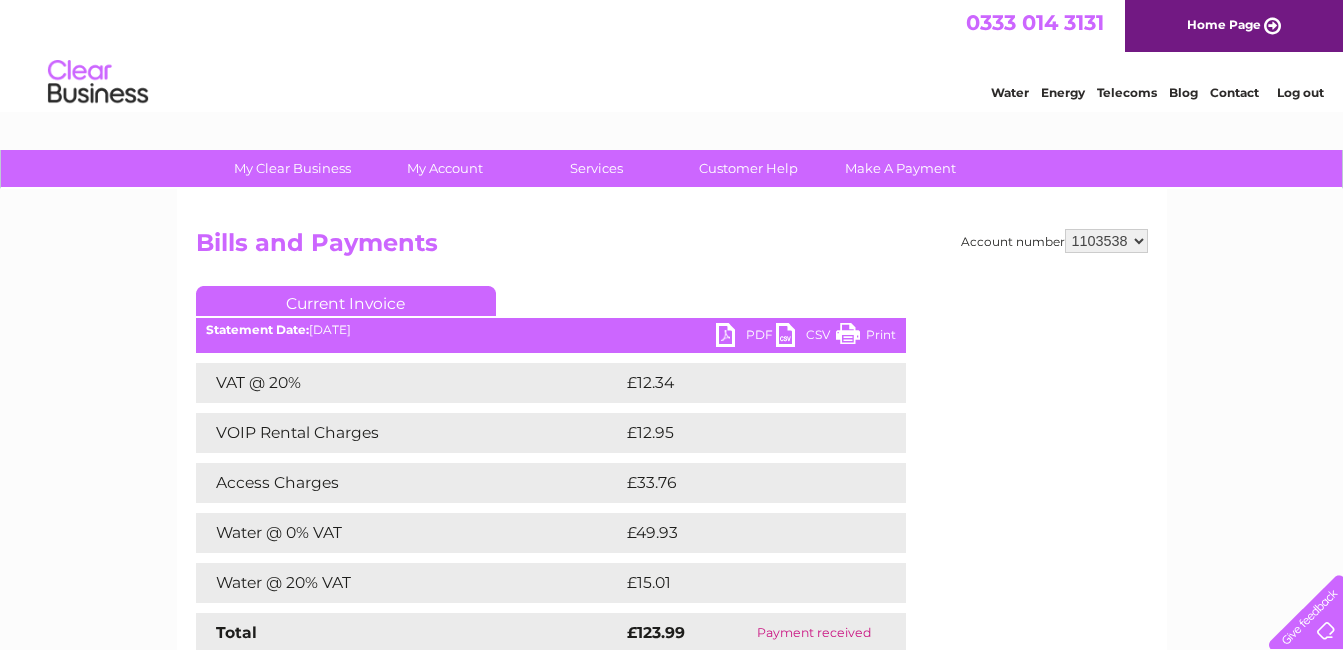 scroll, scrollTop: 0, scrollLeft: 0, axis: both 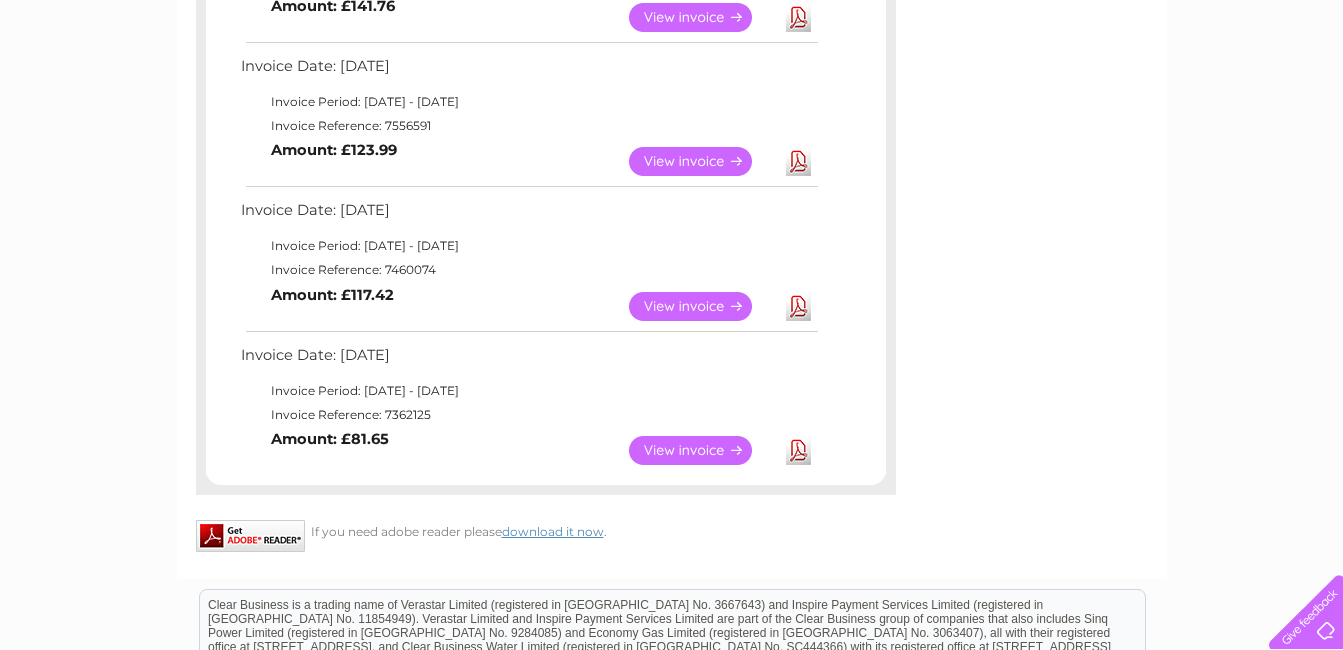 click on "View" at bounding box center (702, 306) 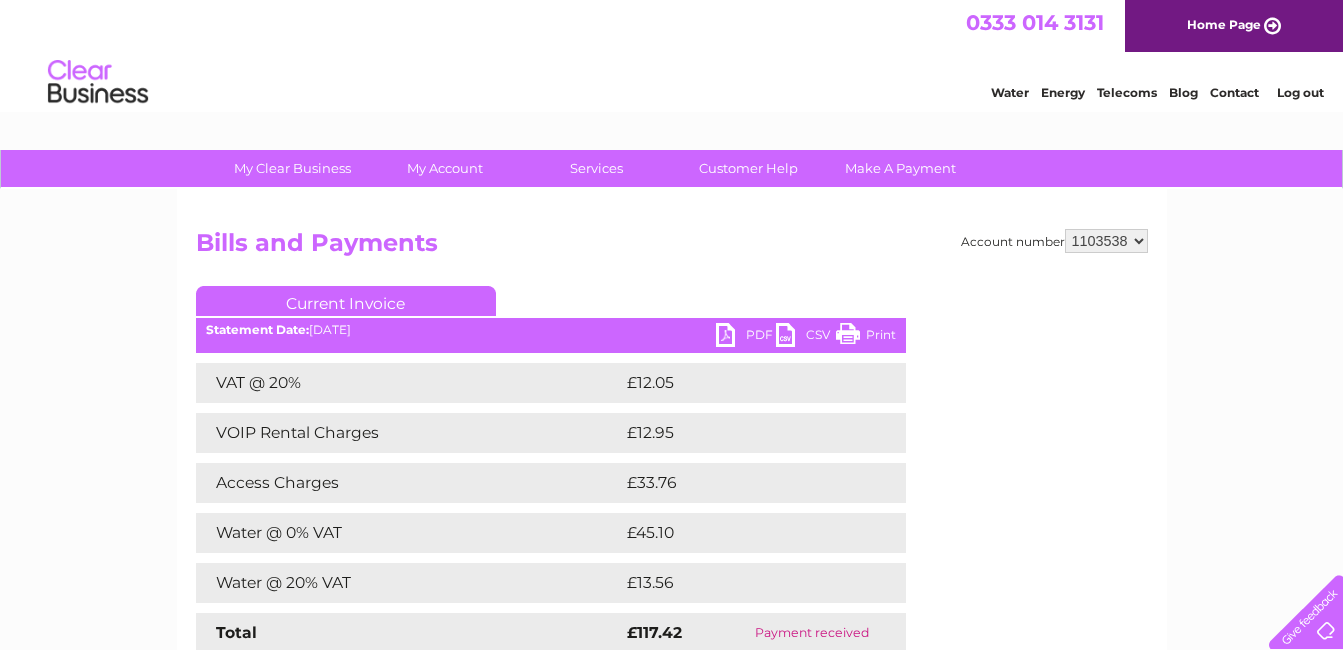 scroll, scrollTop: 0, scrollLeft: 0, axis: both 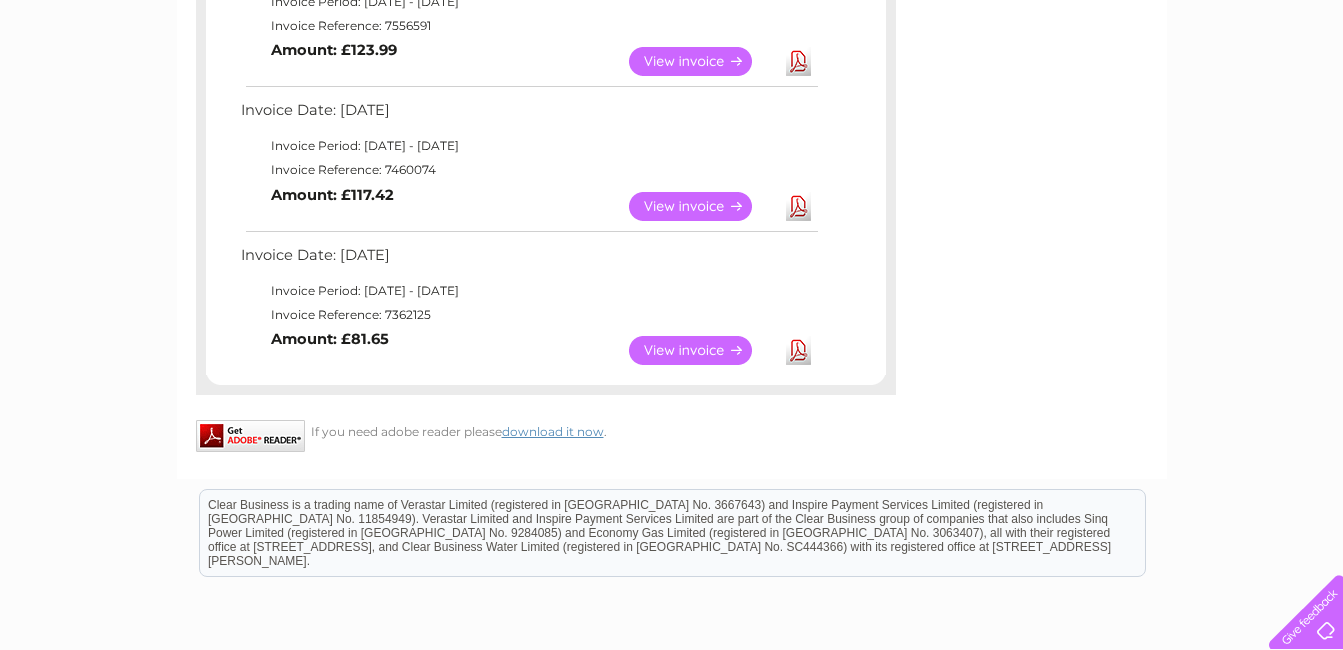 click on "View" at bounding box center [702, 350] 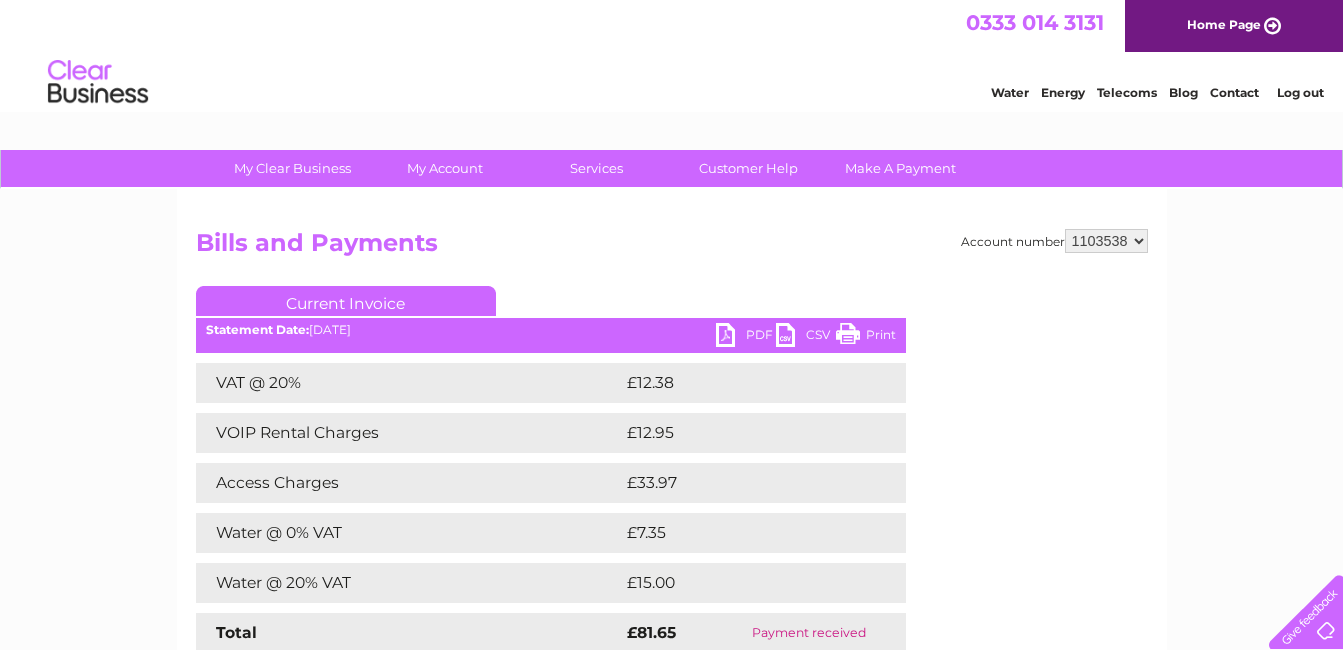 scroll, scrollTop: 0, scrollLeft: 0, axis: both 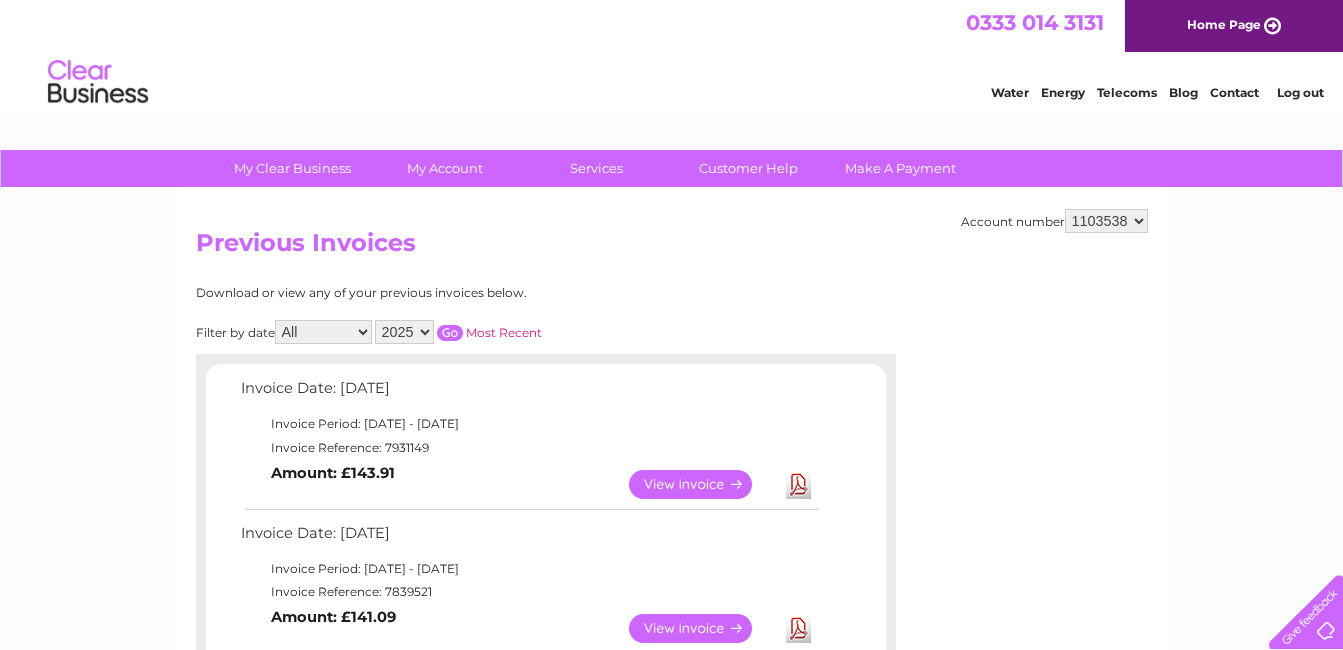 click on "2025
2024
2023
2022" at bounding box center [404, 332] 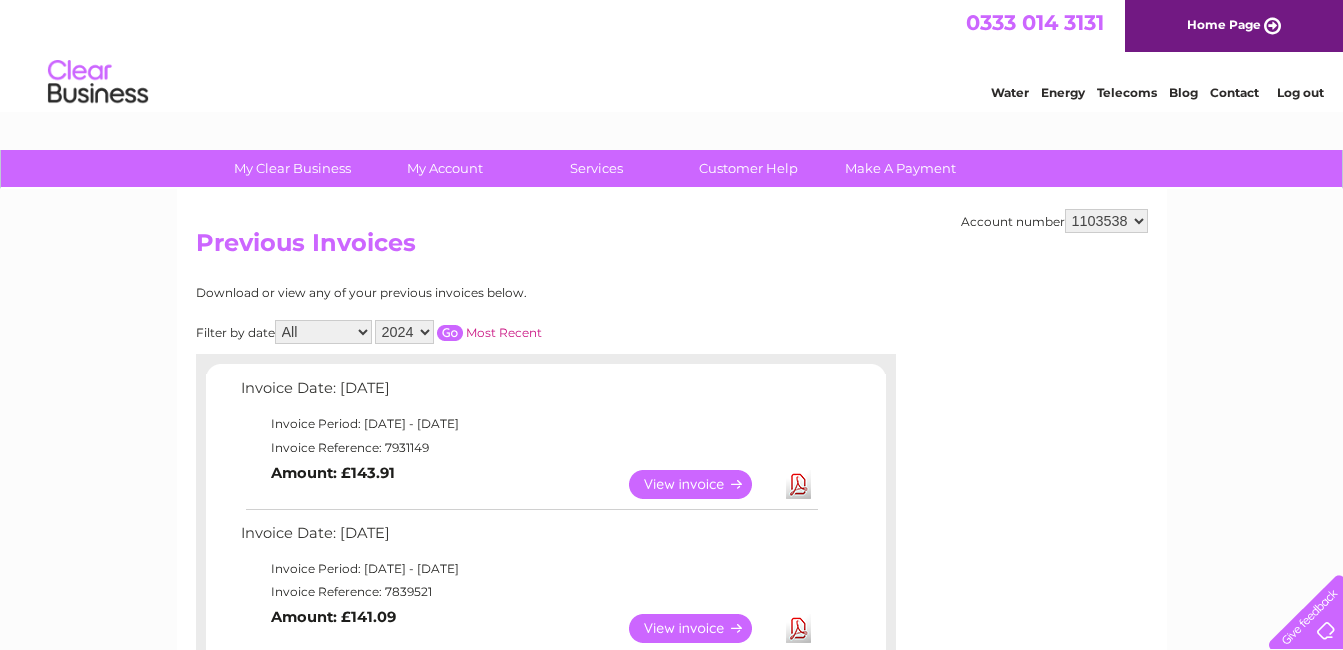 click at bounding box center [450, 333] 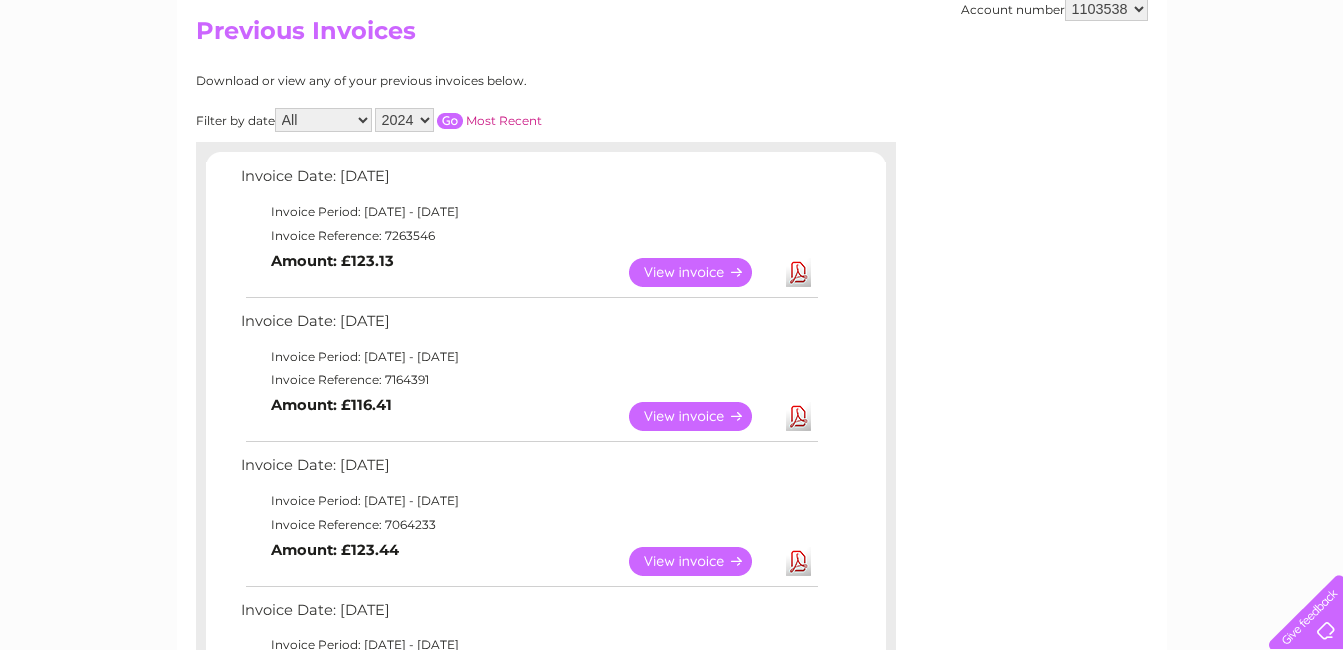 scroll, scrollTop: 300, scrollLeft: 0, axis: vertical 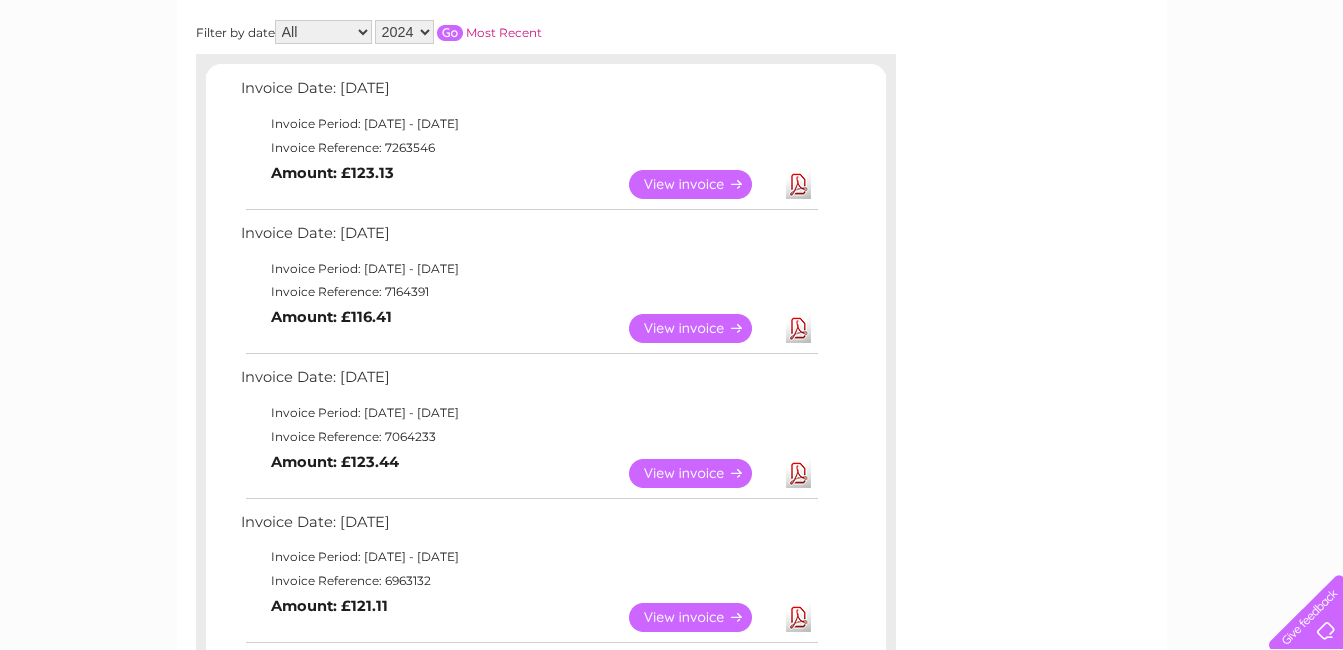 click on "View" at bounding box center (702, 184) 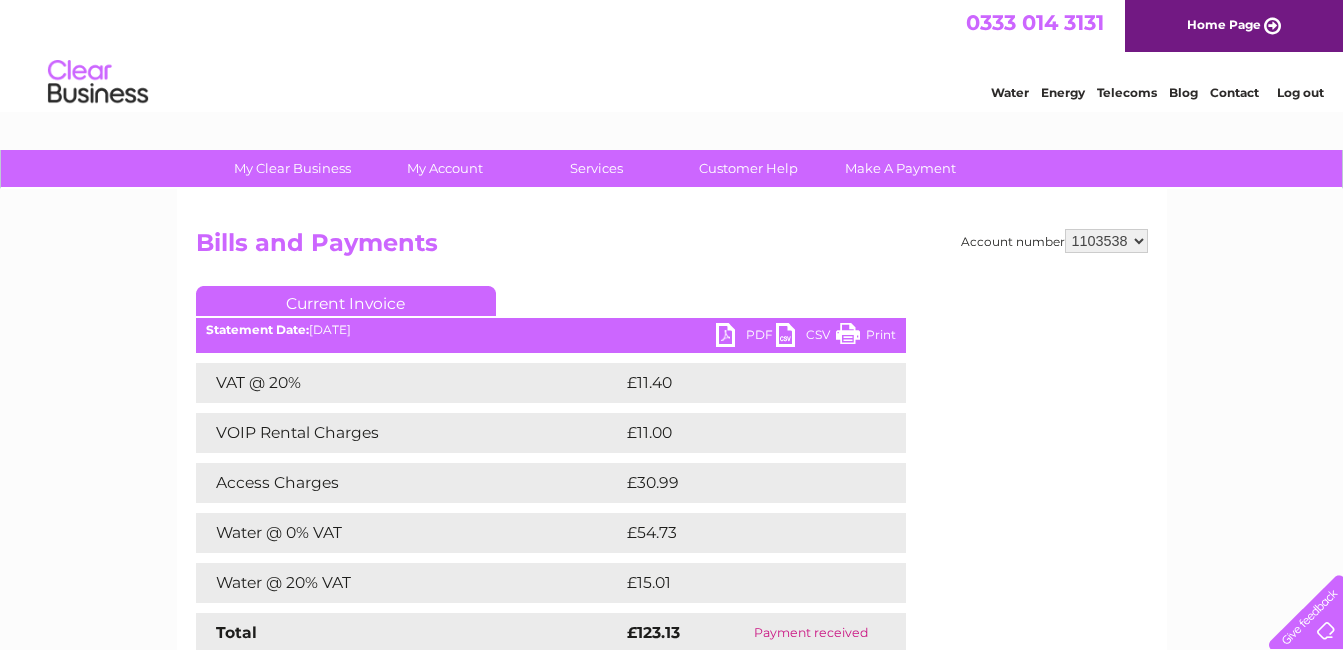 scroll, scrollTop: 0, scrollLeft: 0, axis: both 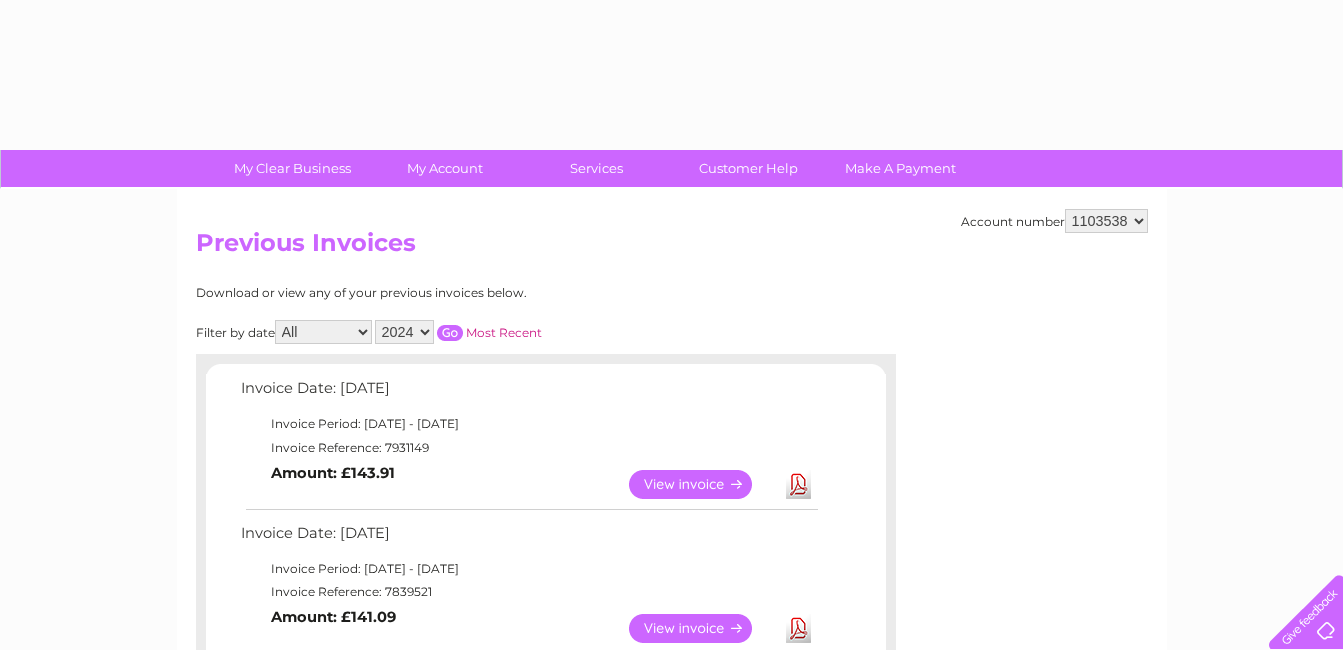 select on "2024" 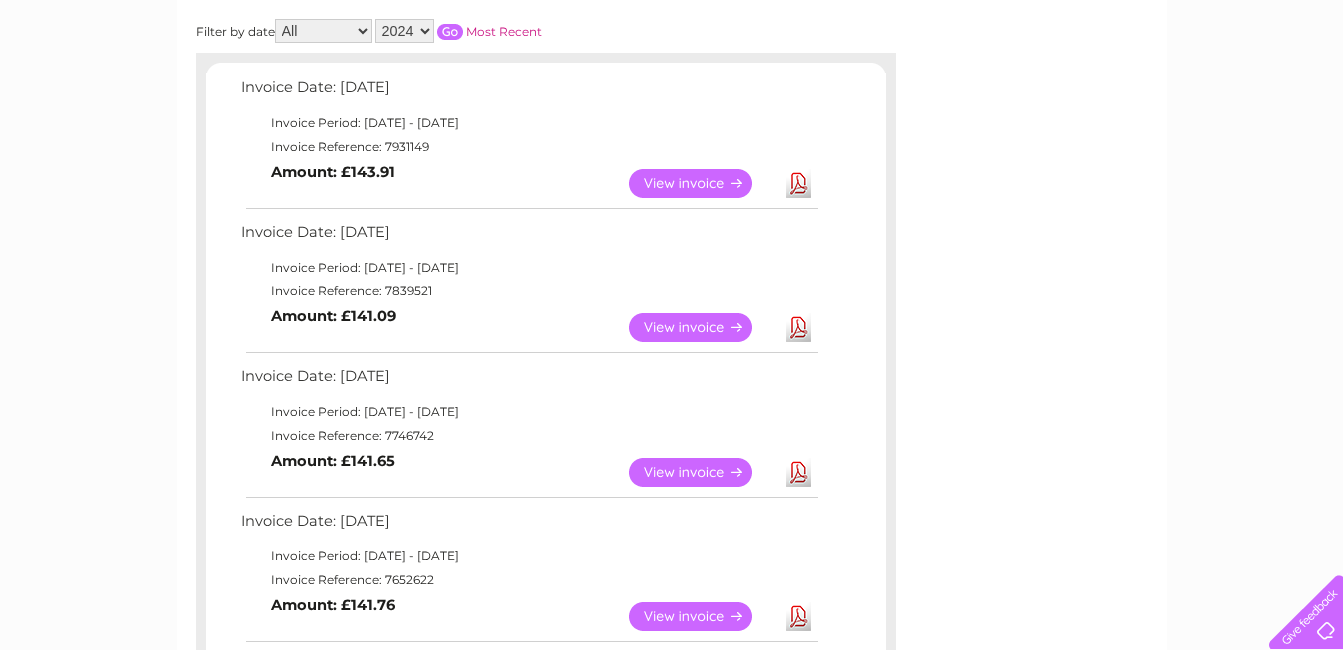 scroll, scrollTop: 0, scrollLeft: 0, axis: both 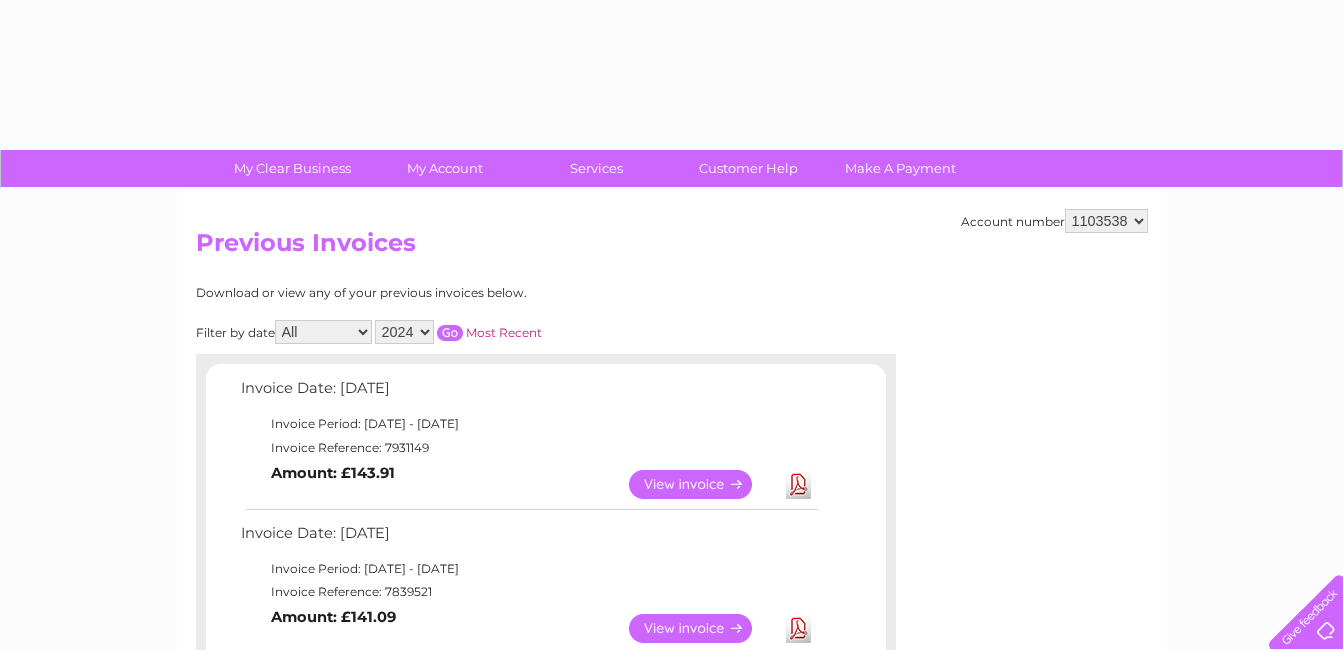 select on "2024" 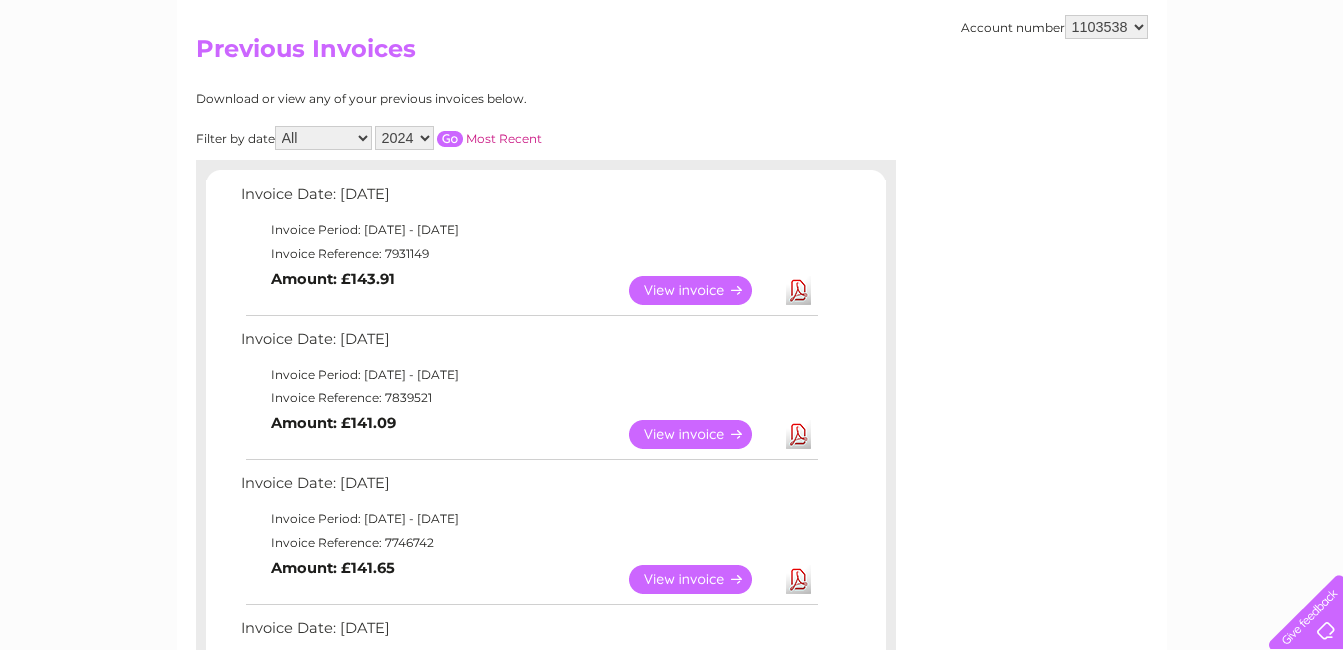 scroll, scrollTop: 101, scrollLeft: 0, axis: vertical 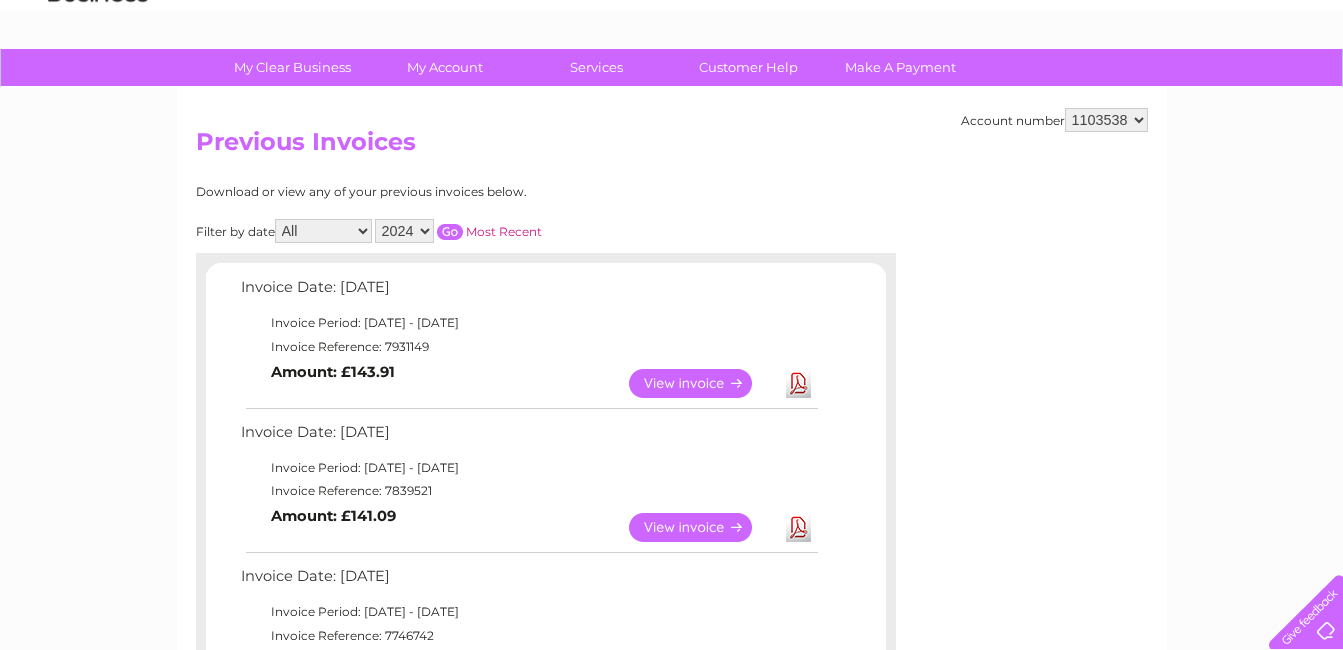 click at bounding box center (450, 232) 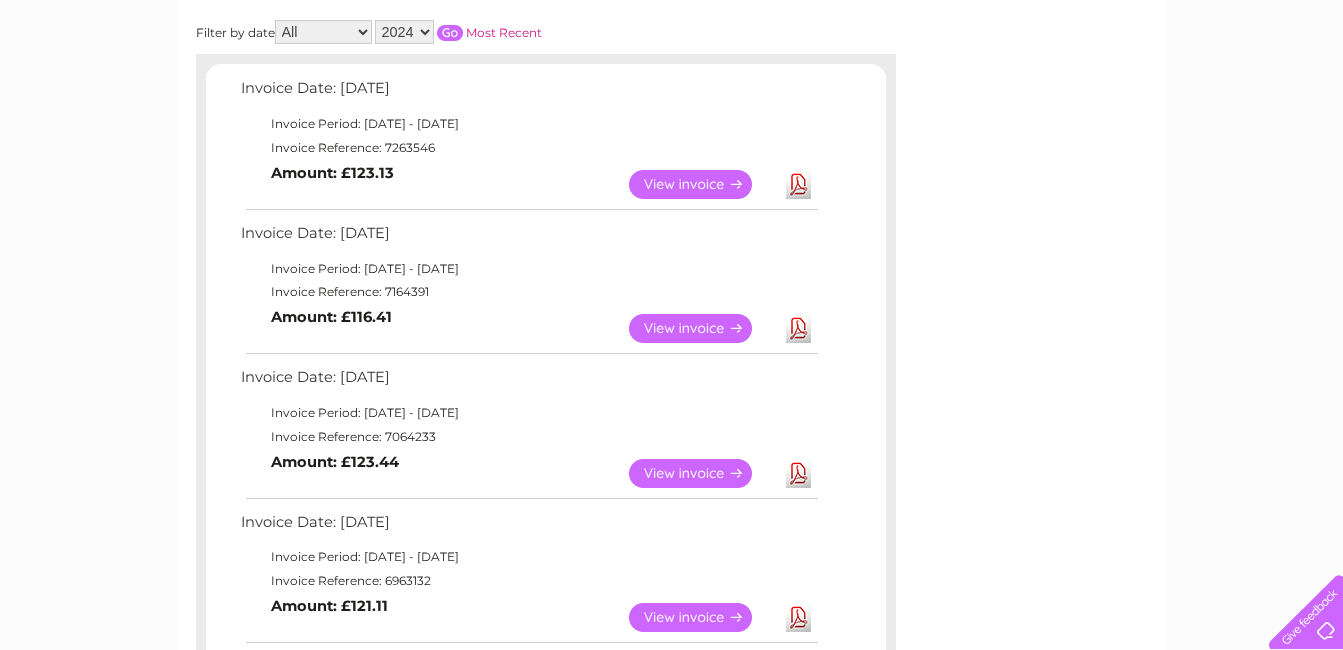 scroll, scrollTop: 301, scrollLeft: 0, axis: vertical 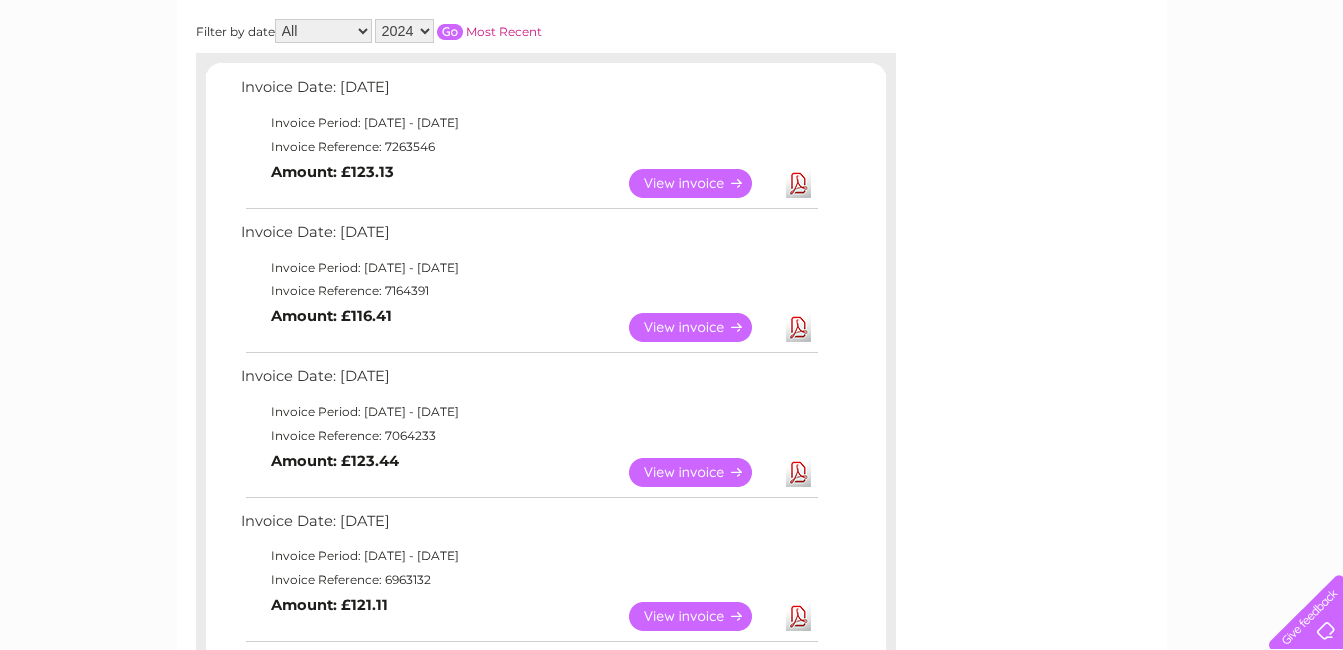 click on "View" at bounding box center (702, 327) 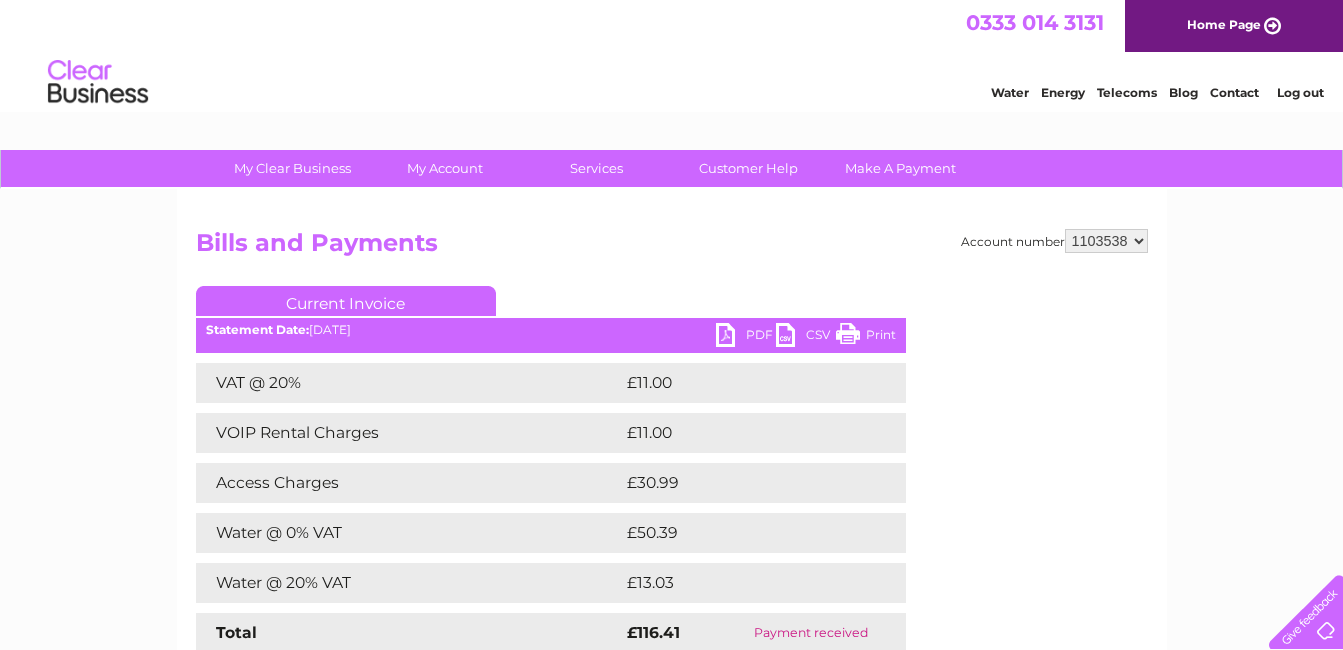 scroll, scrollTop: 0, scrollLeft: 0, axis: both 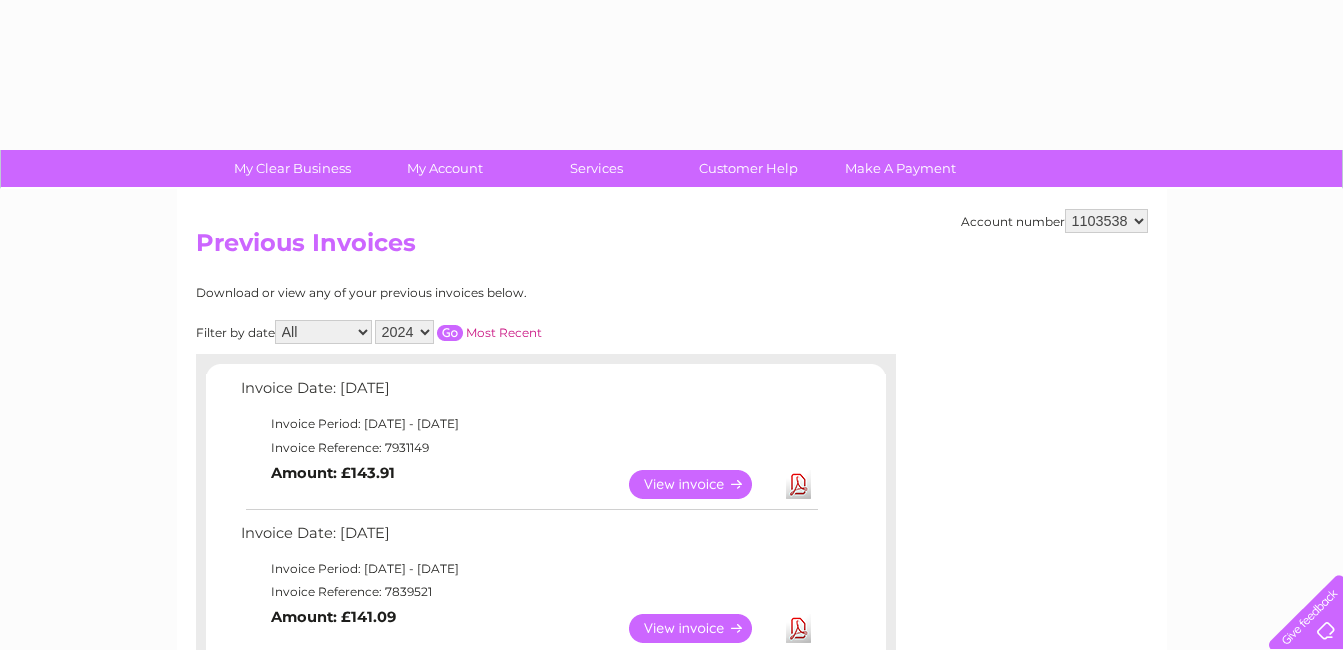 select on "2024" 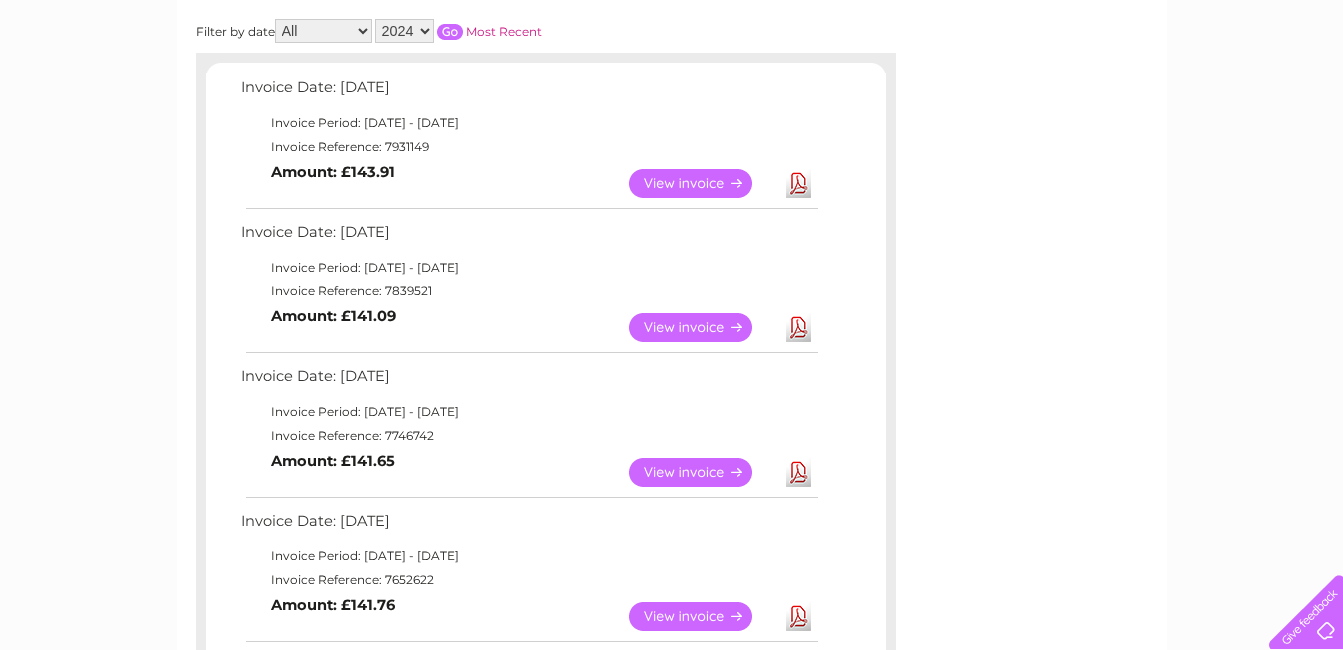 scroll, scrollTop: 301, scrollLeft: 0, axis: vertical 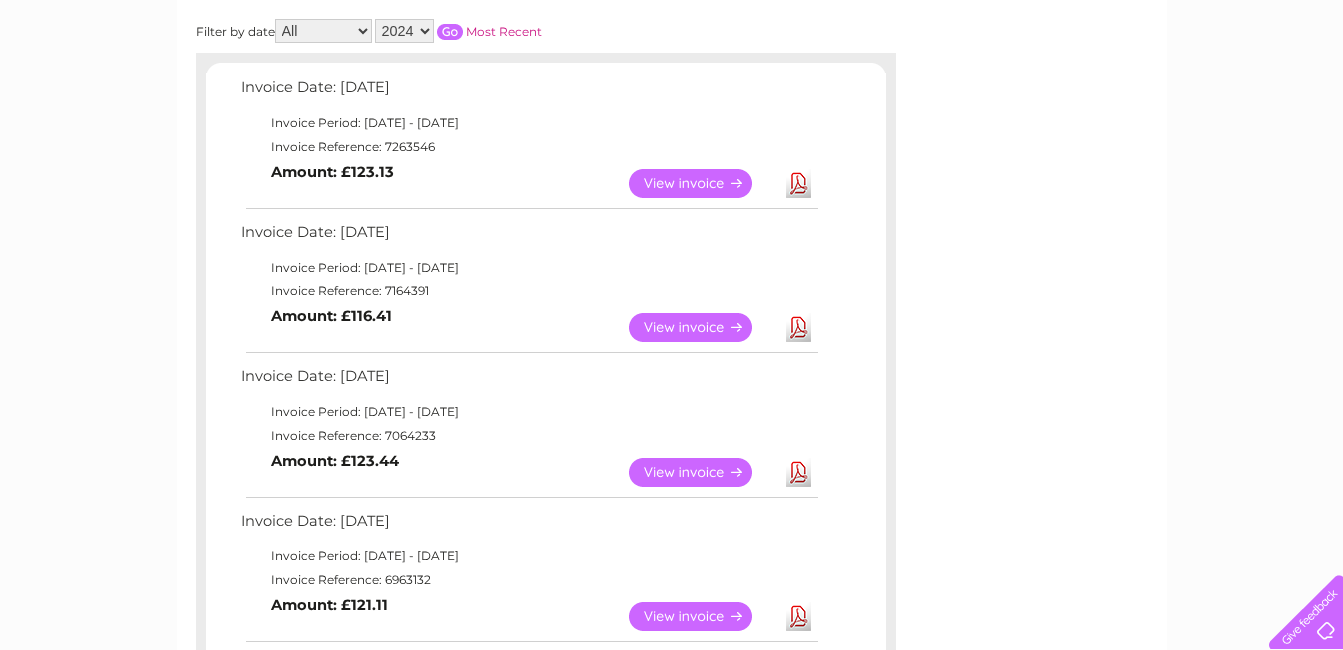 click on "View" at bounding box center (702, 183) 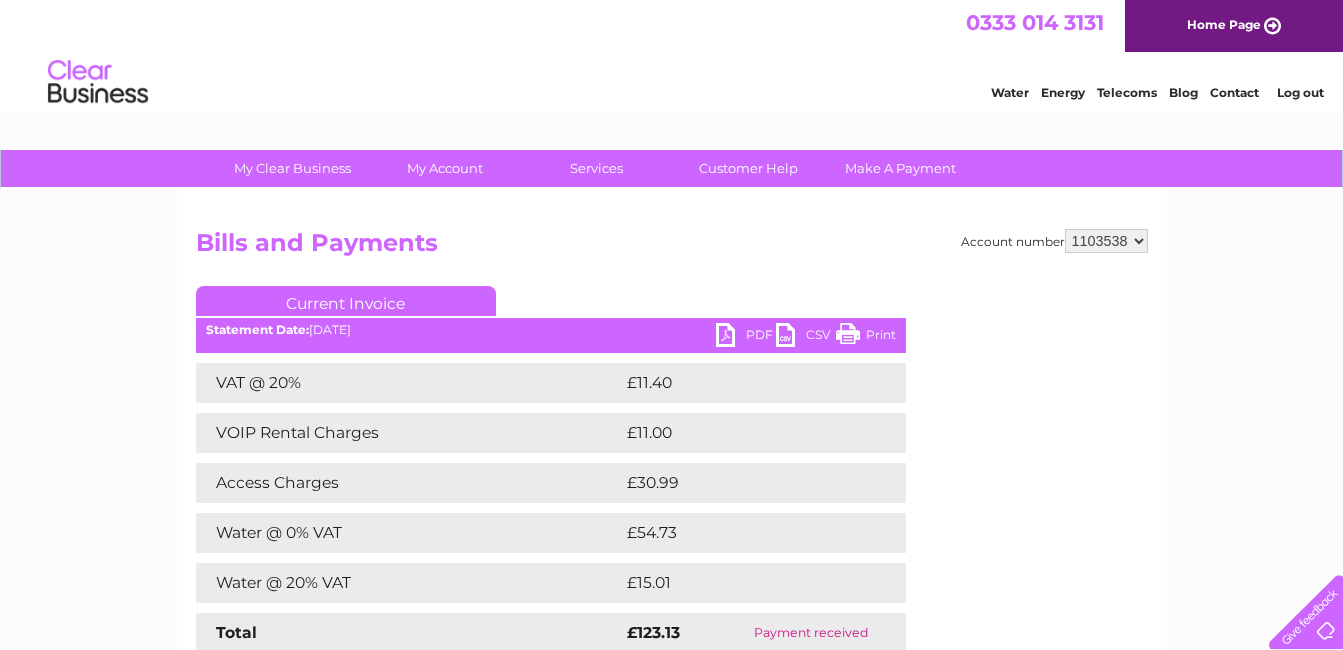 scroll, scrollTop: 0, scrollLeft: 0, axis: both 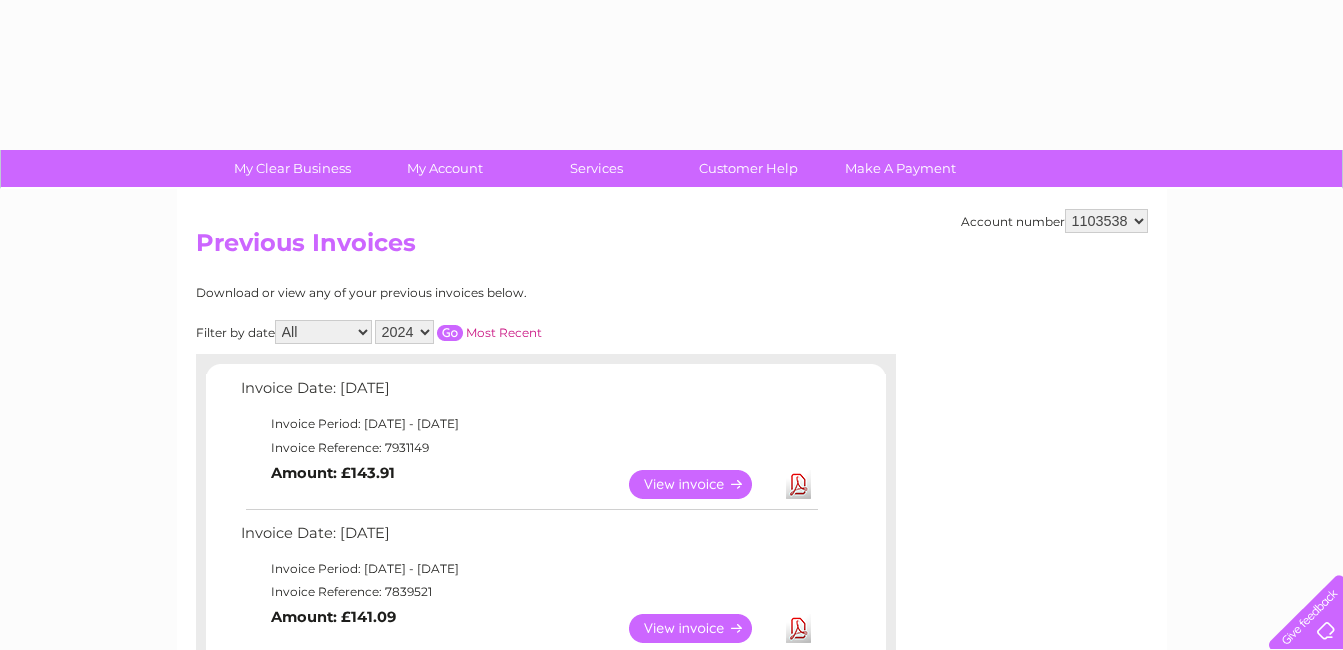 select on "2024" 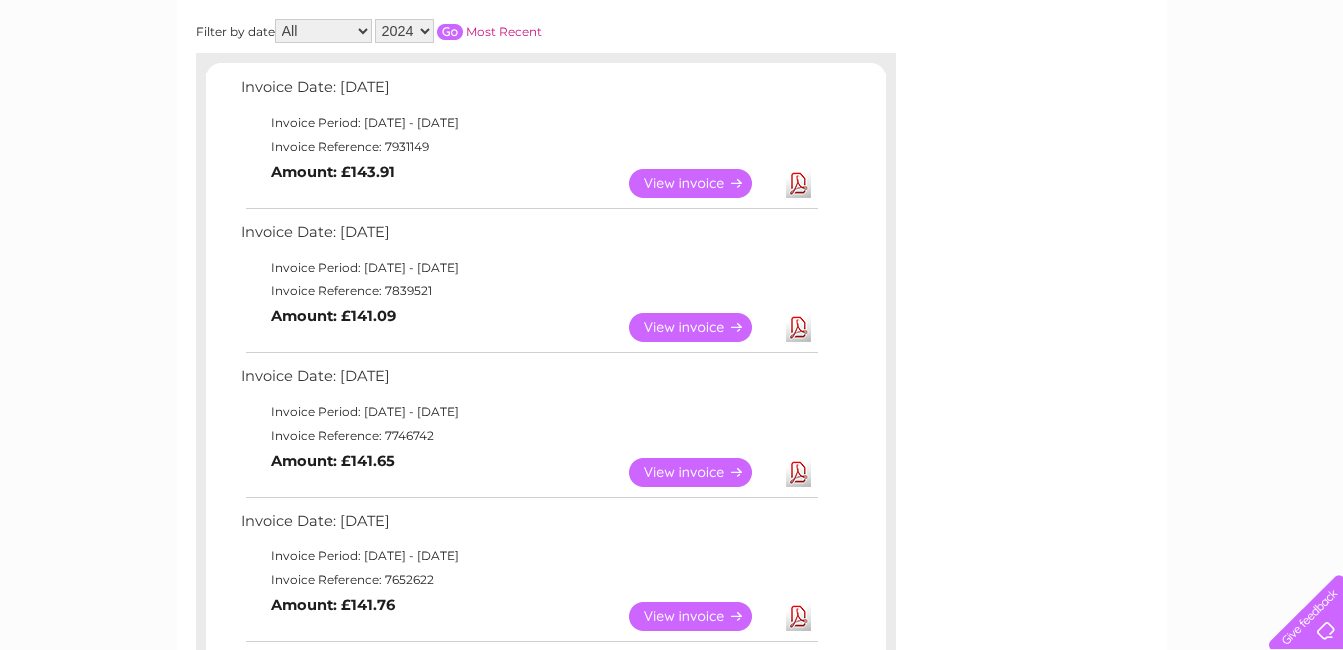 scroll, scrollTop: 301, scrollLeft: 0, axis: vertical 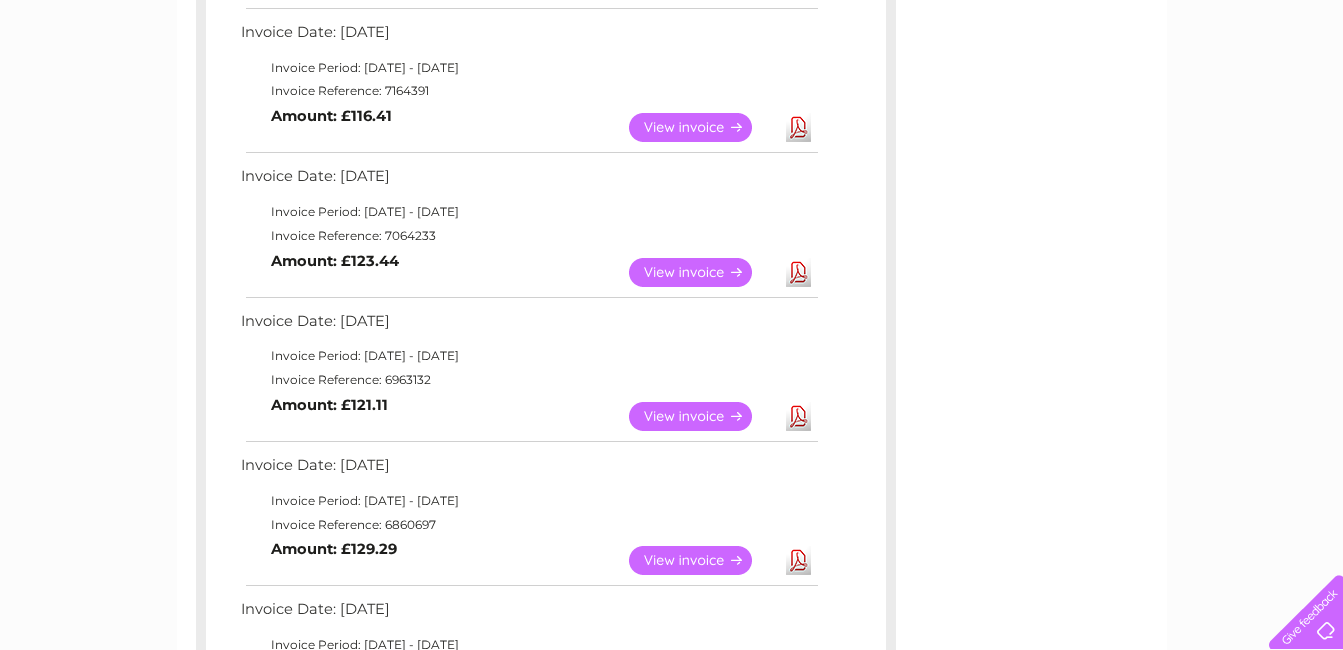 click on "View" at bounding box center (702, 272) 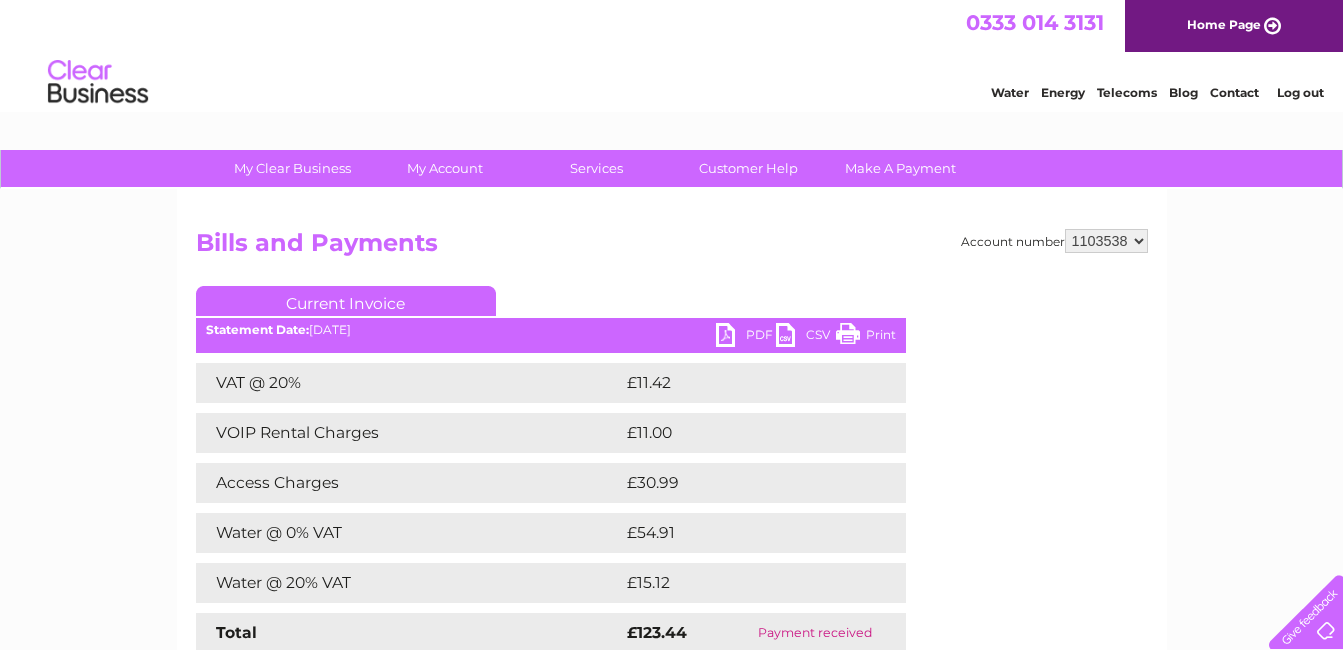scroll, scrollTop: 0, scrollLeft: 0, axis: both 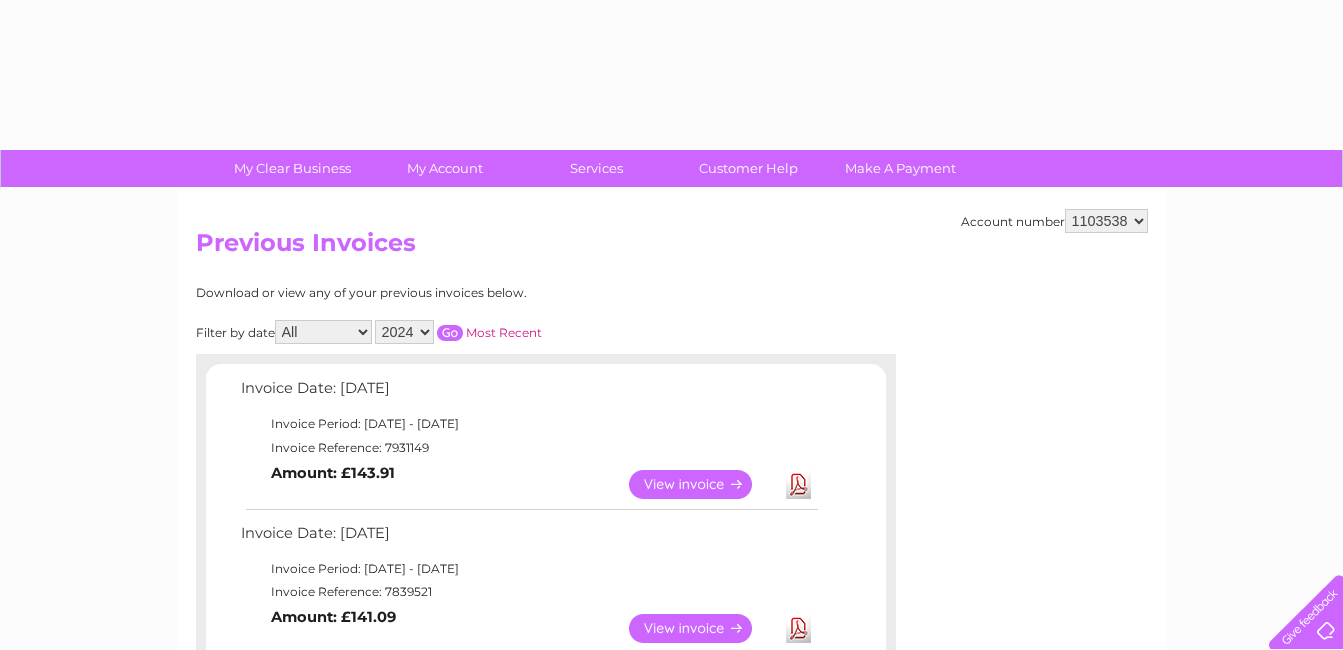 select on "2024" 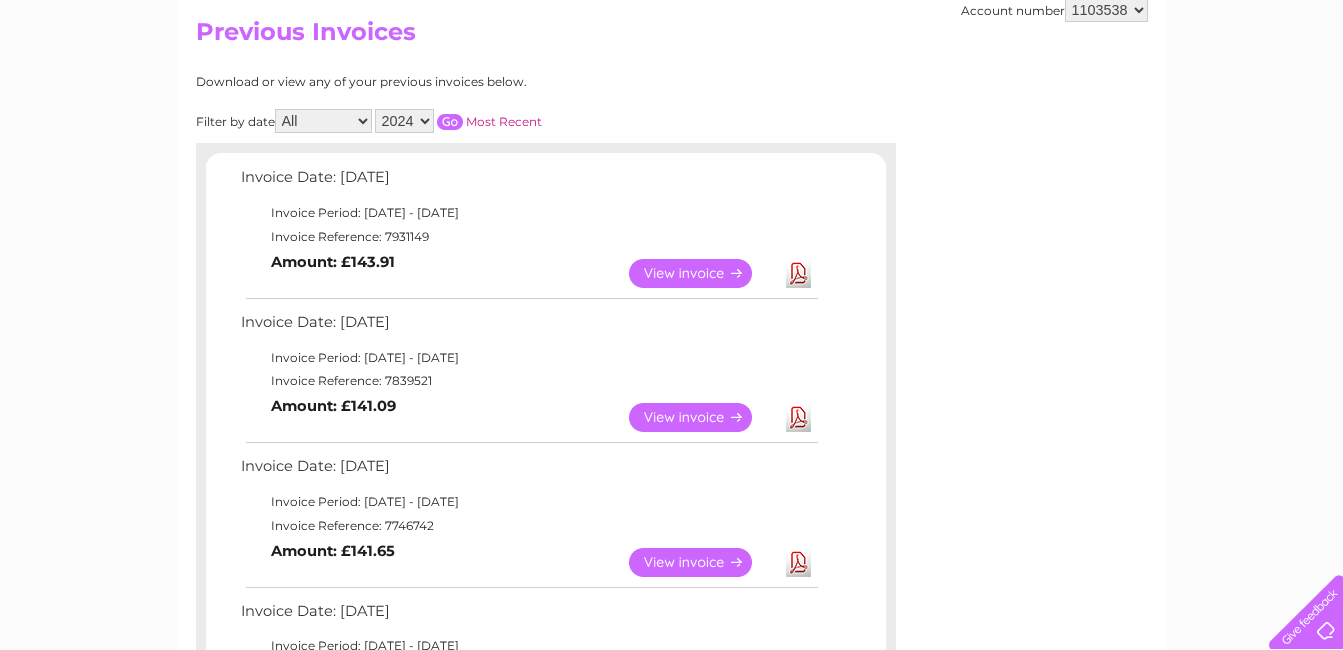 scroll, scrollTop: 201, scrollLeft: 0, axis: vertical 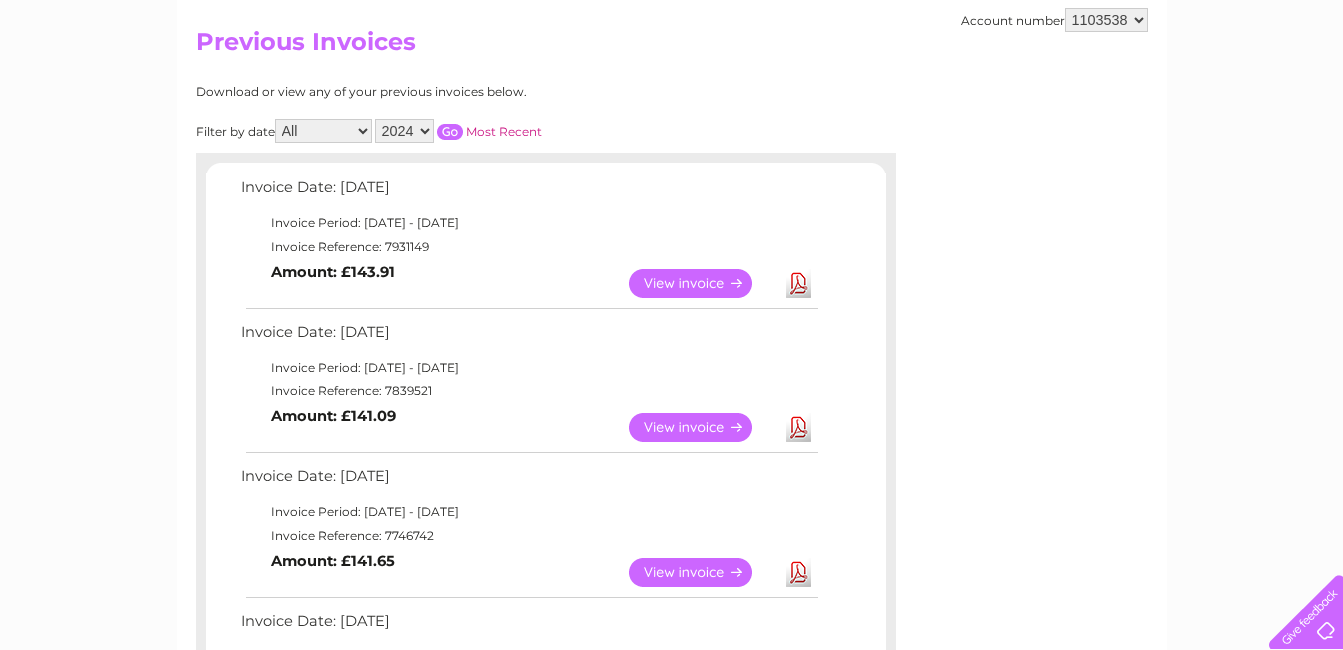 click at bounding box center (450, 132) 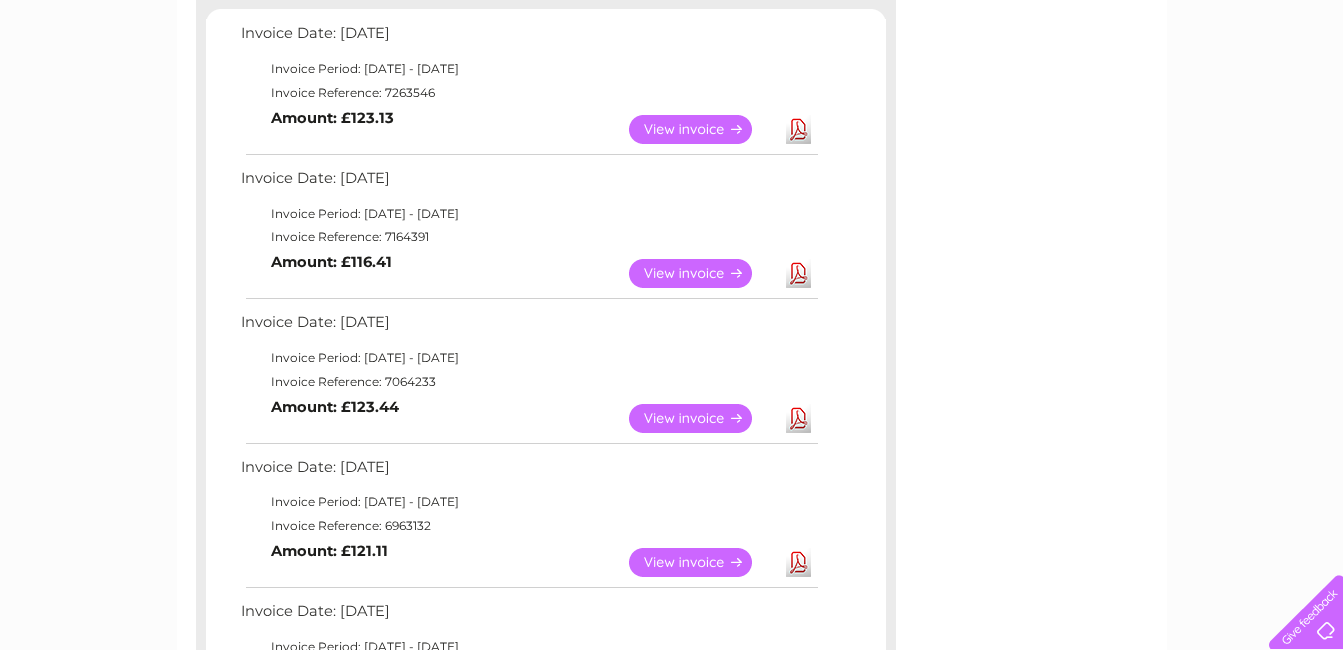 scroll, scrollTop: 501, scrollLeft: 0, axis: vertical 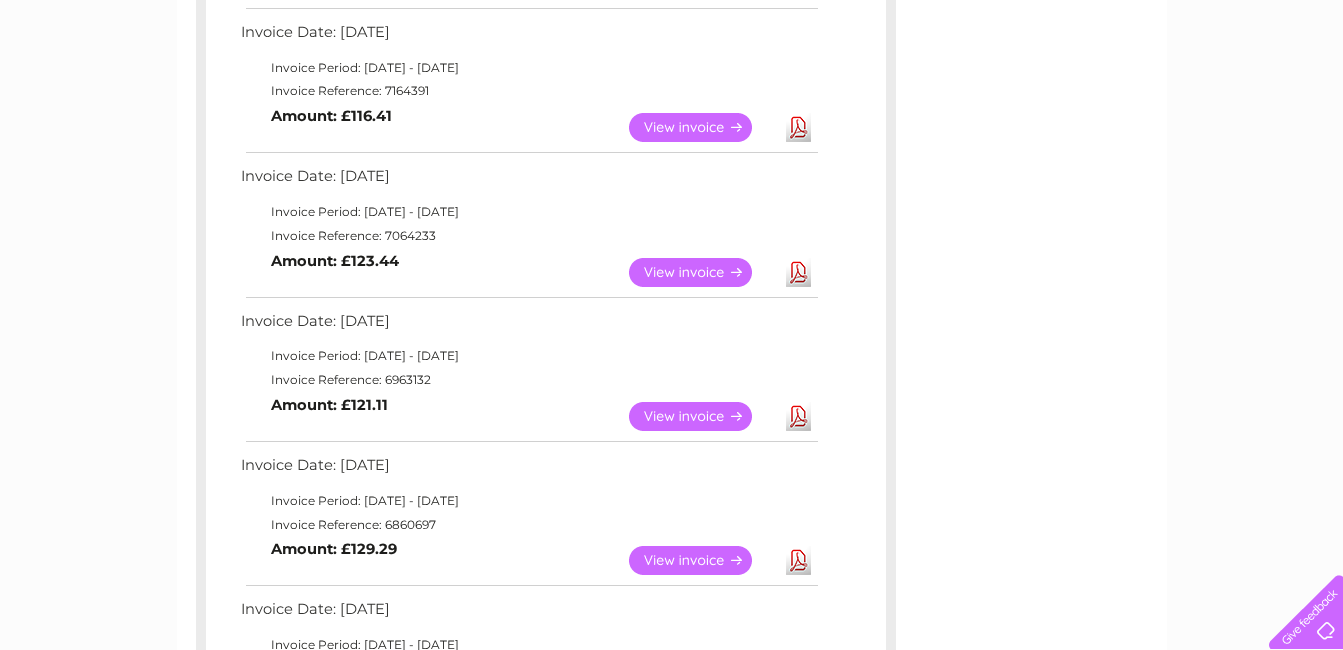click on "View" at bounding box center [702, 416] 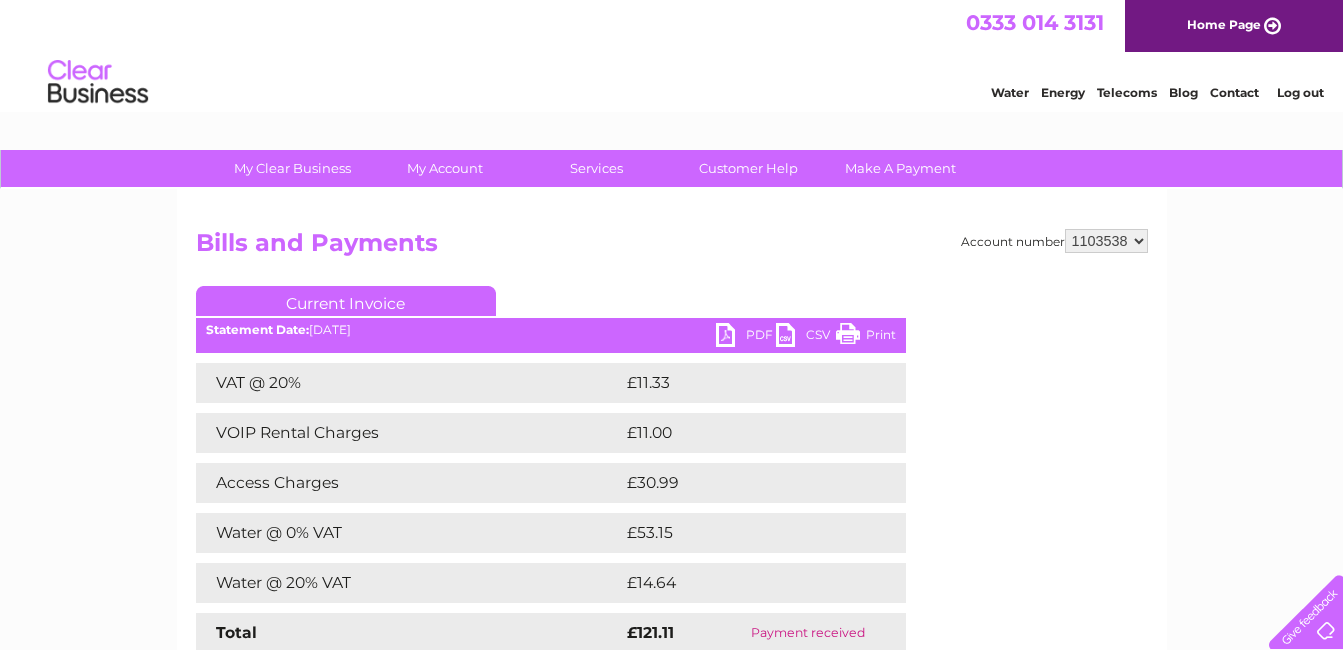 scroll, scrollTop: 0, scrollLeft: 0, axis: both 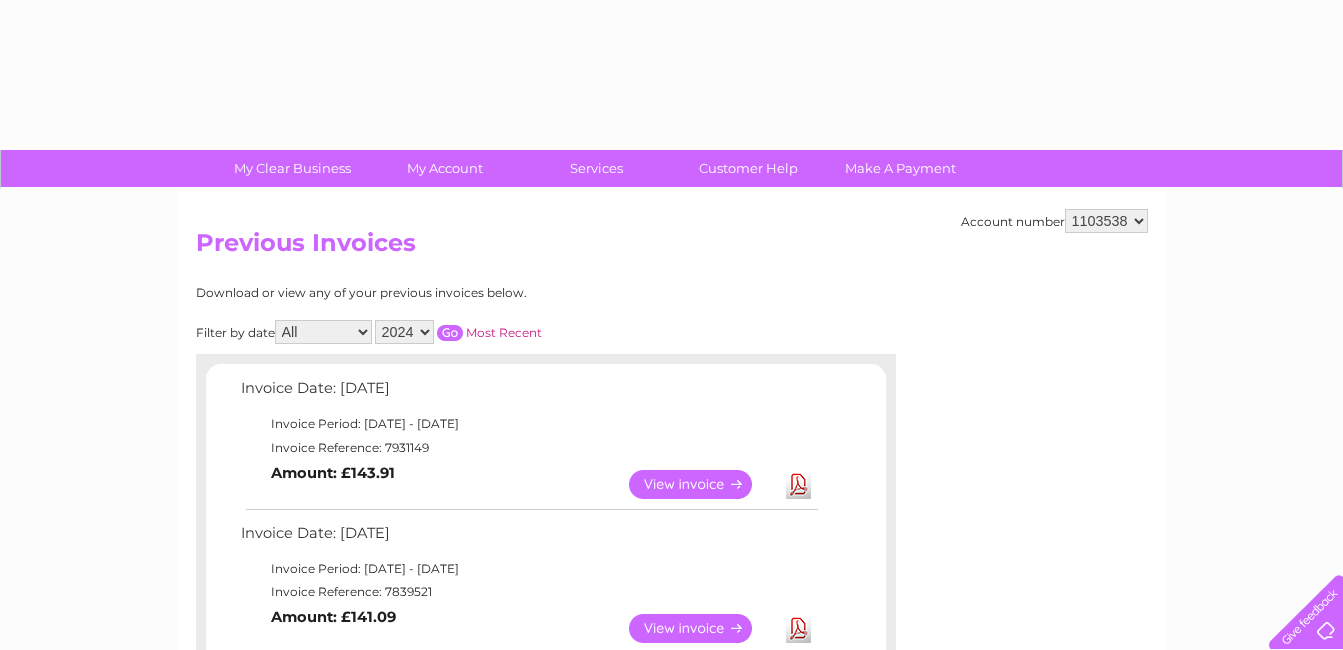 select on "2024" 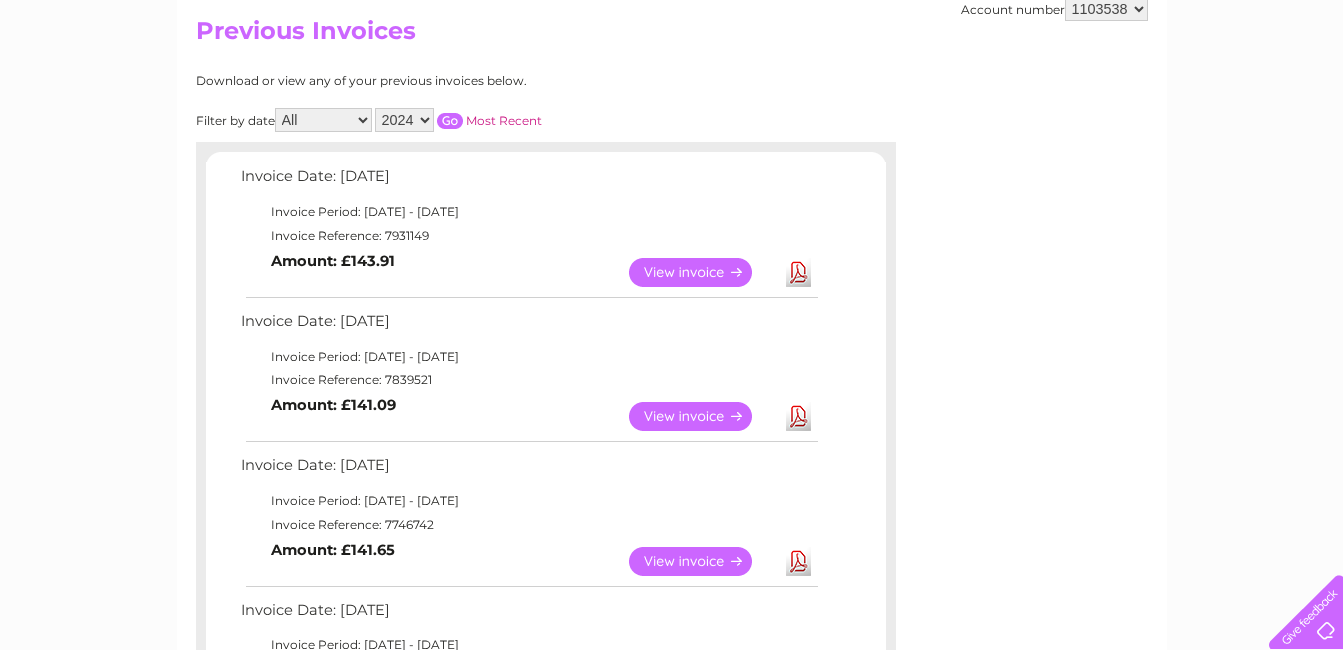 scroll, scrollTop: 101, scrollLeft: 0, axis: vertical 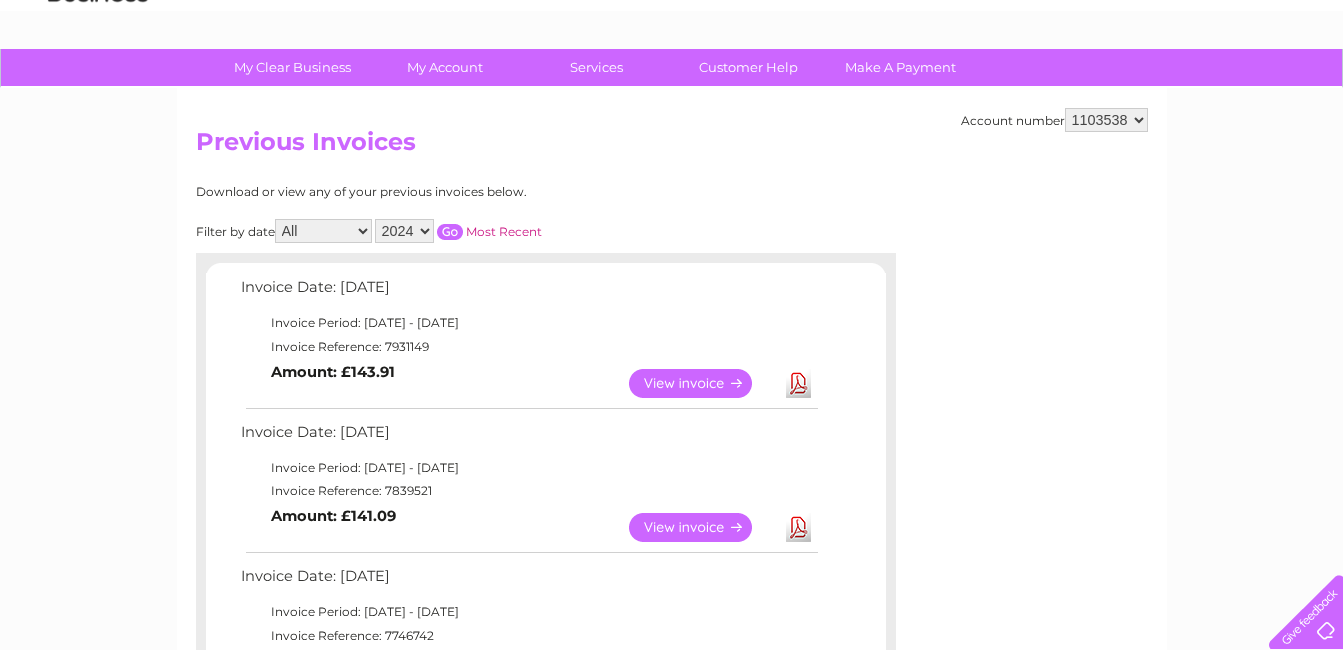 click at bounding box center [450, 232] 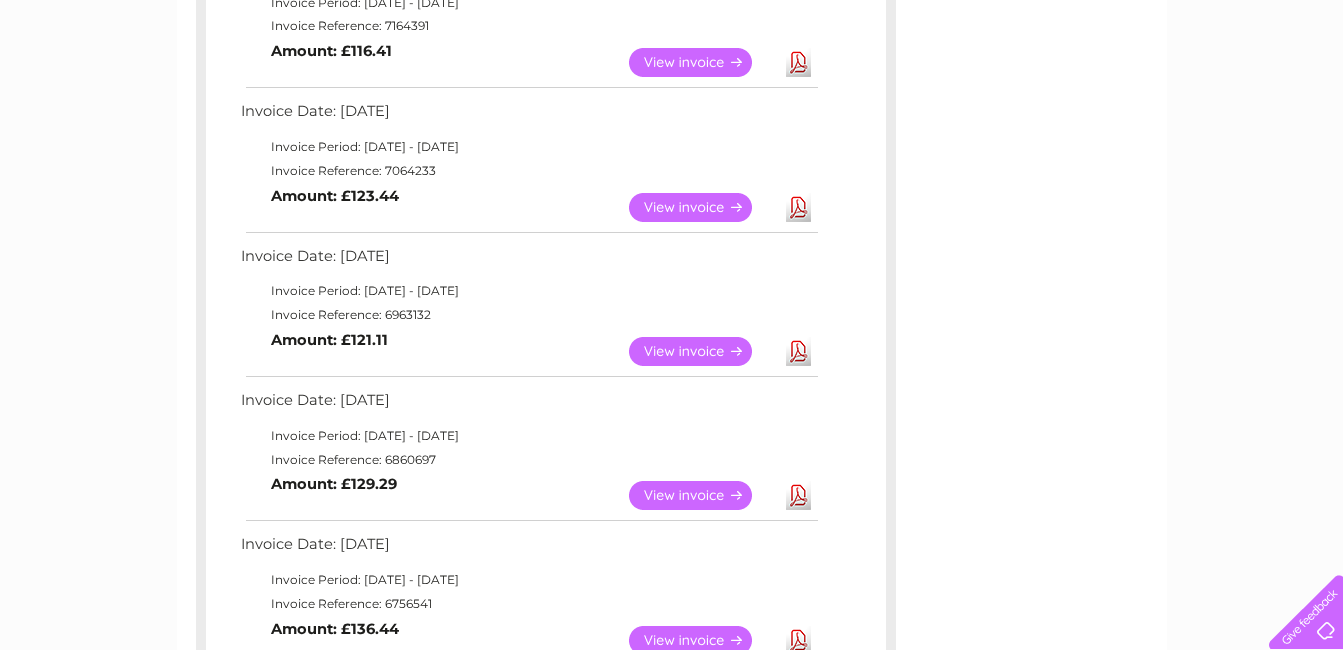 scroll, scrollTop: 601, scrollLeft: 0, axis: vertical 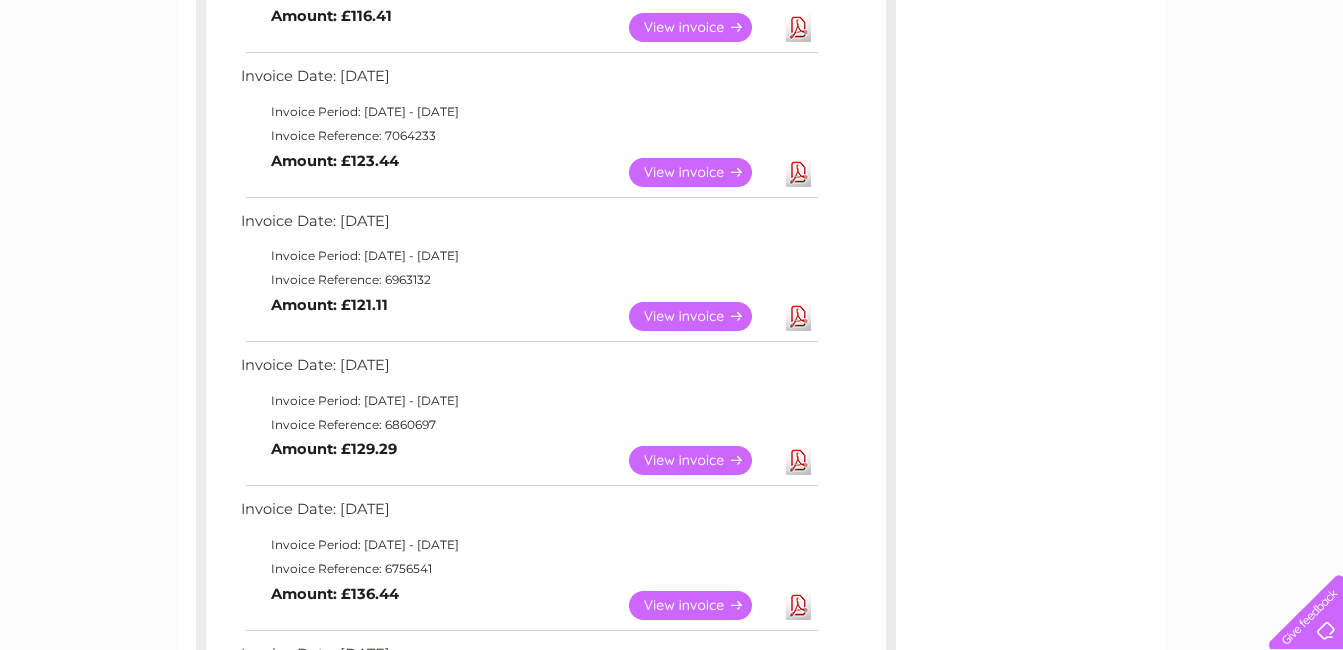 click on "View" at bounding box center (702, 460) 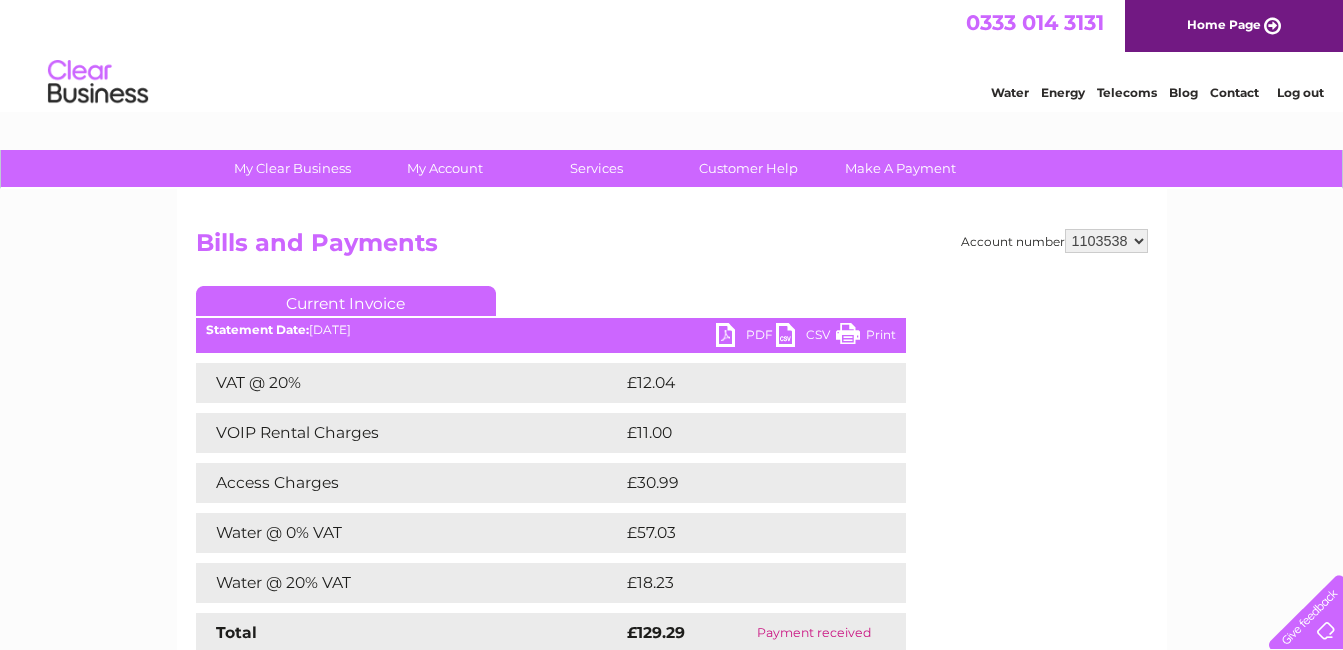 scroll, scrollTop: 0, scrollLeft: 0, axis: both 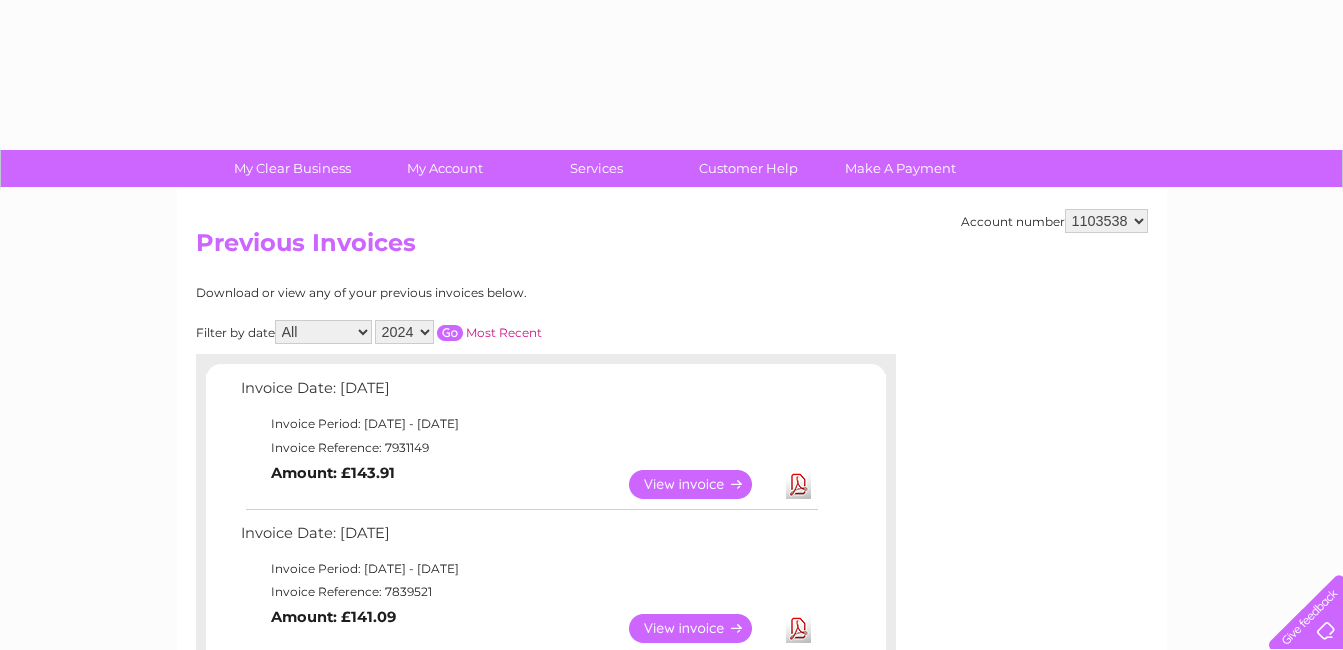 select on "2024" 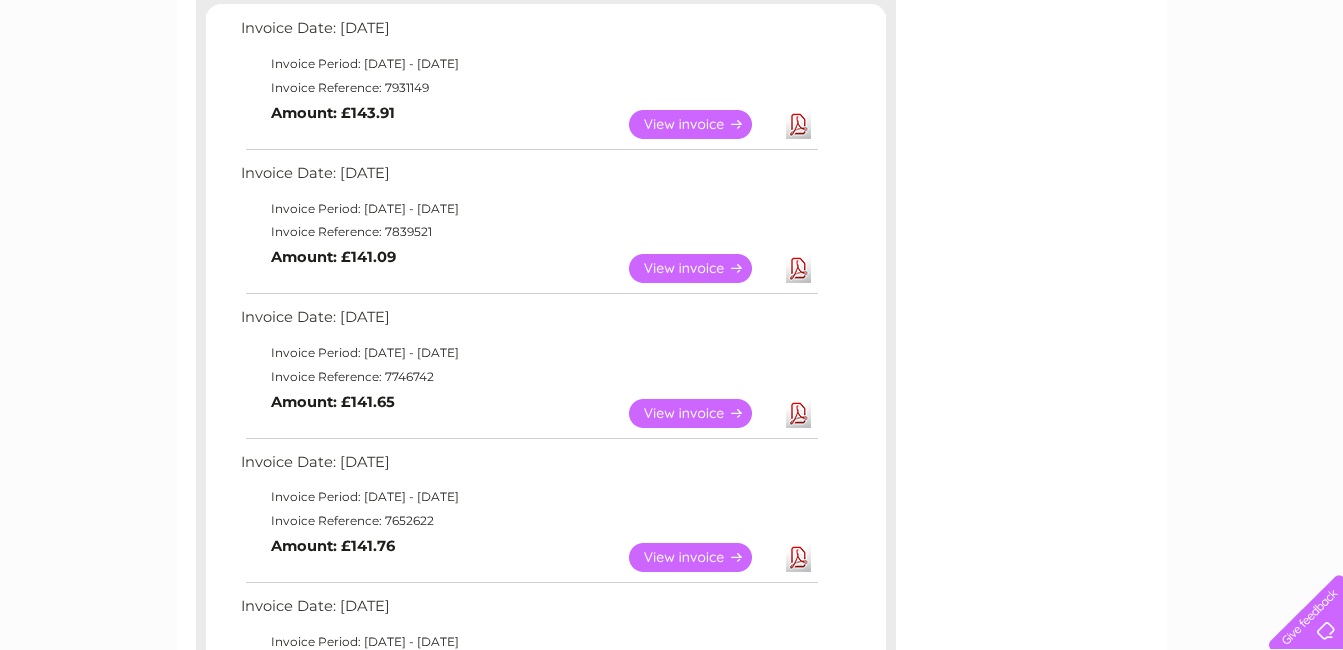 scroll, scrollTop: 201, scrollLeft: 0, axis: vertical 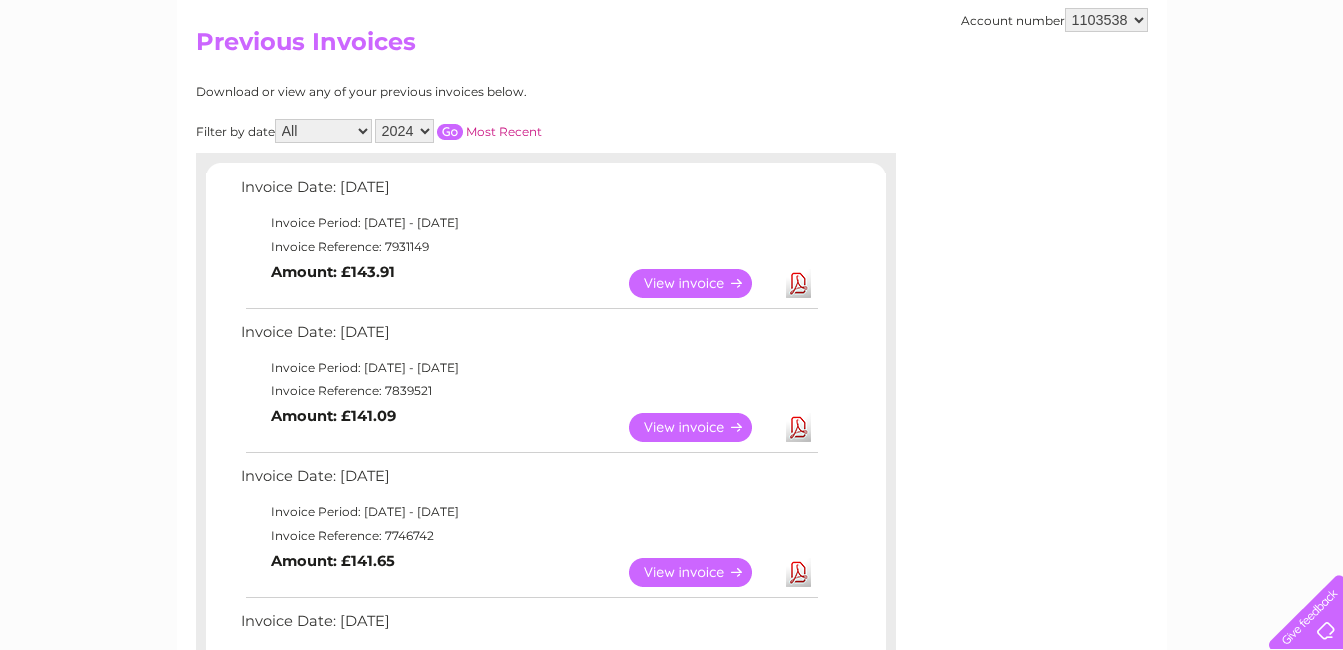 click at bounding box center [450, 132] 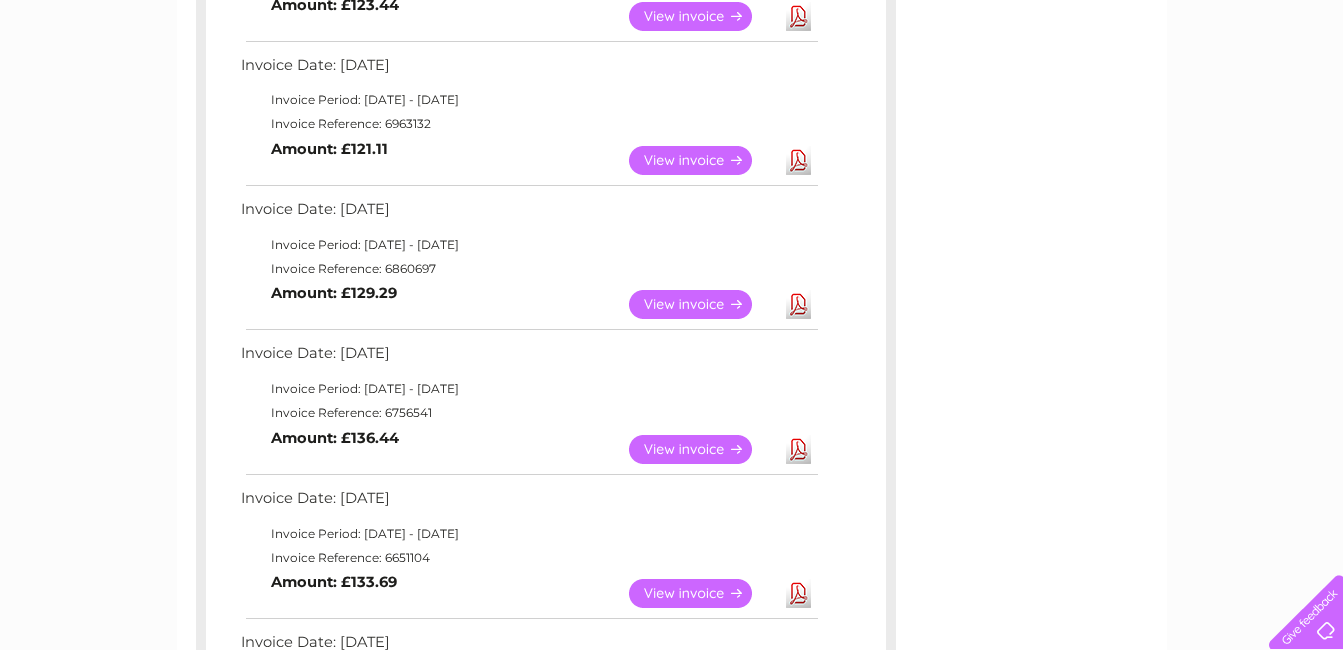 scroll, scrollTop: 801, scrollLeft: 0, axis: vertical 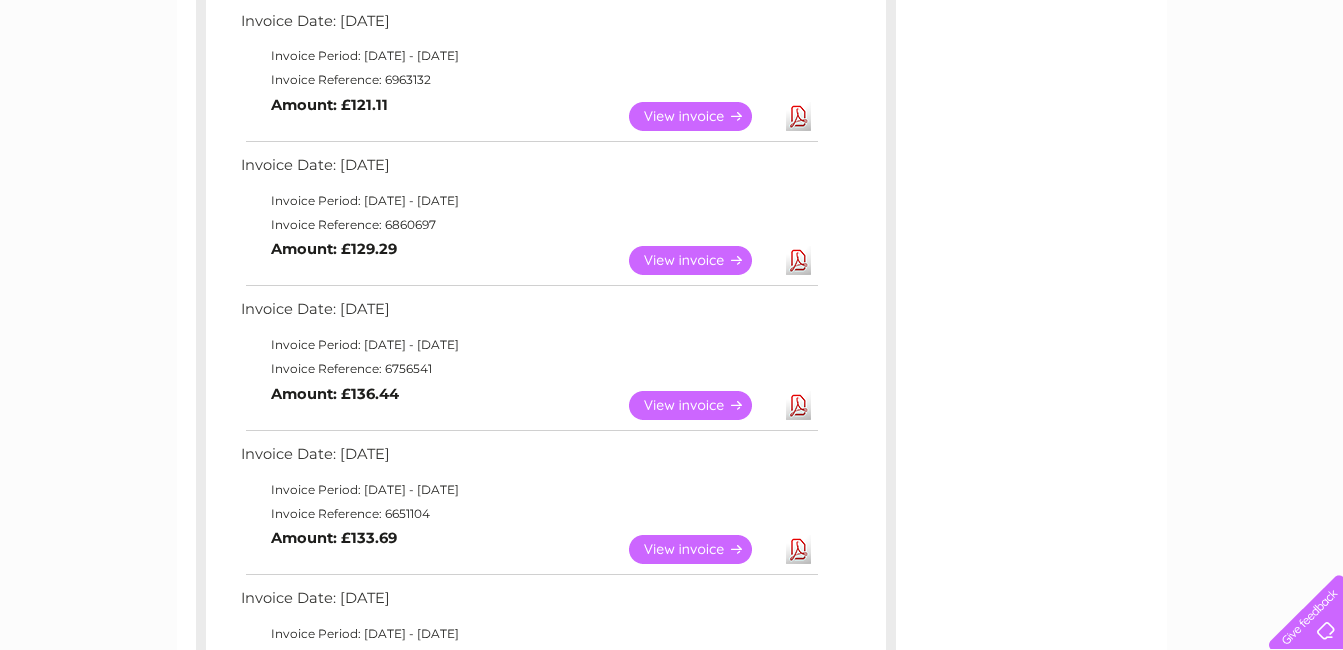 click on "View" at bounding box center (702, 405) 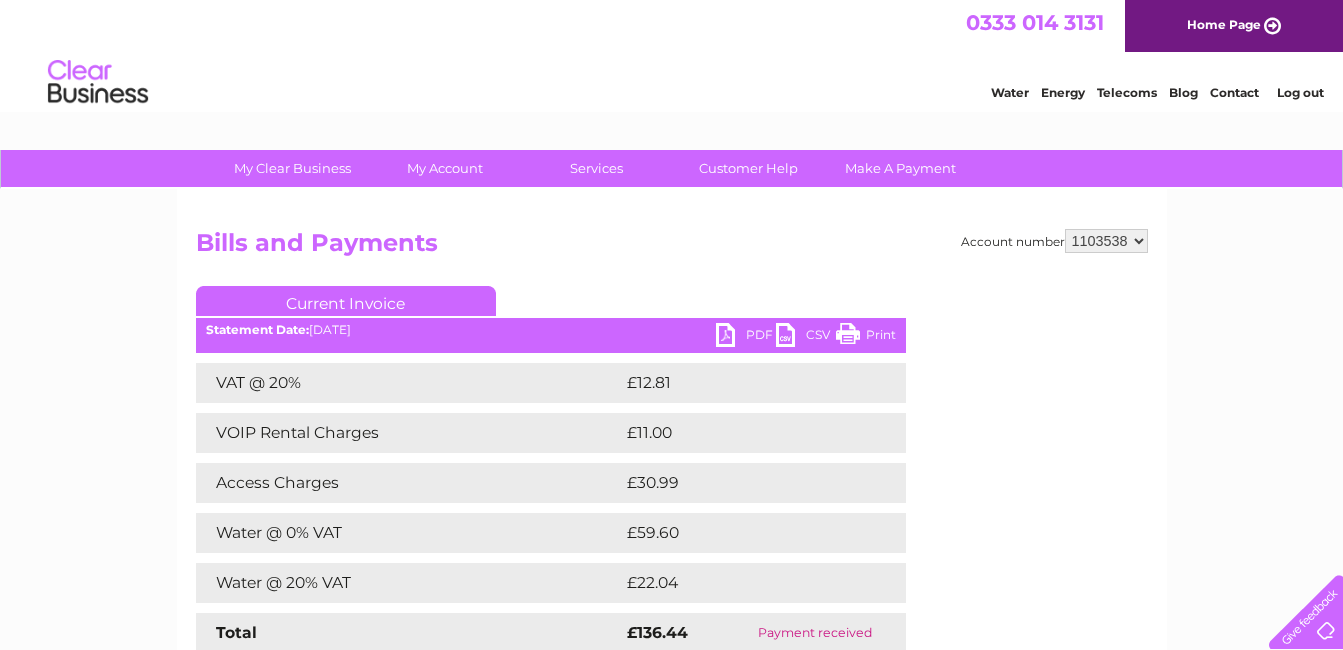 scroll, scrollTop: 0, scrollLeft: 0, axis: both 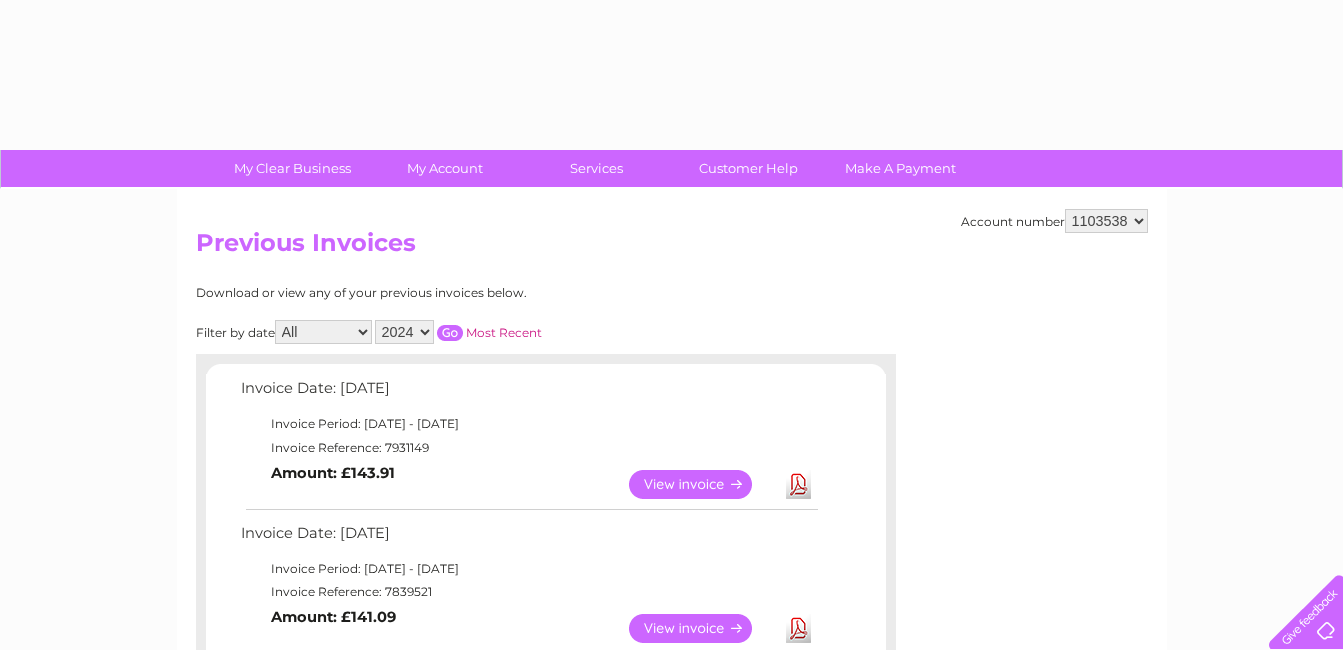 select on "2024" 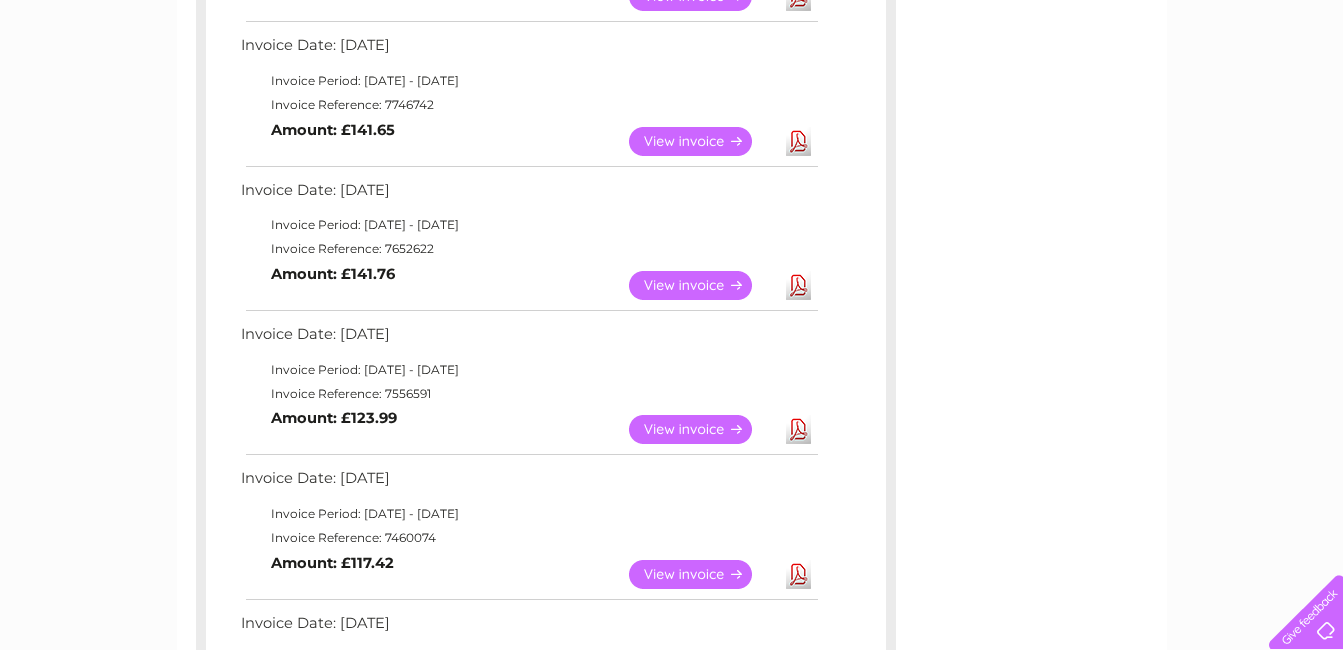 scroll, scrollTop: 301, scrollLeft: 0, axis: vertical 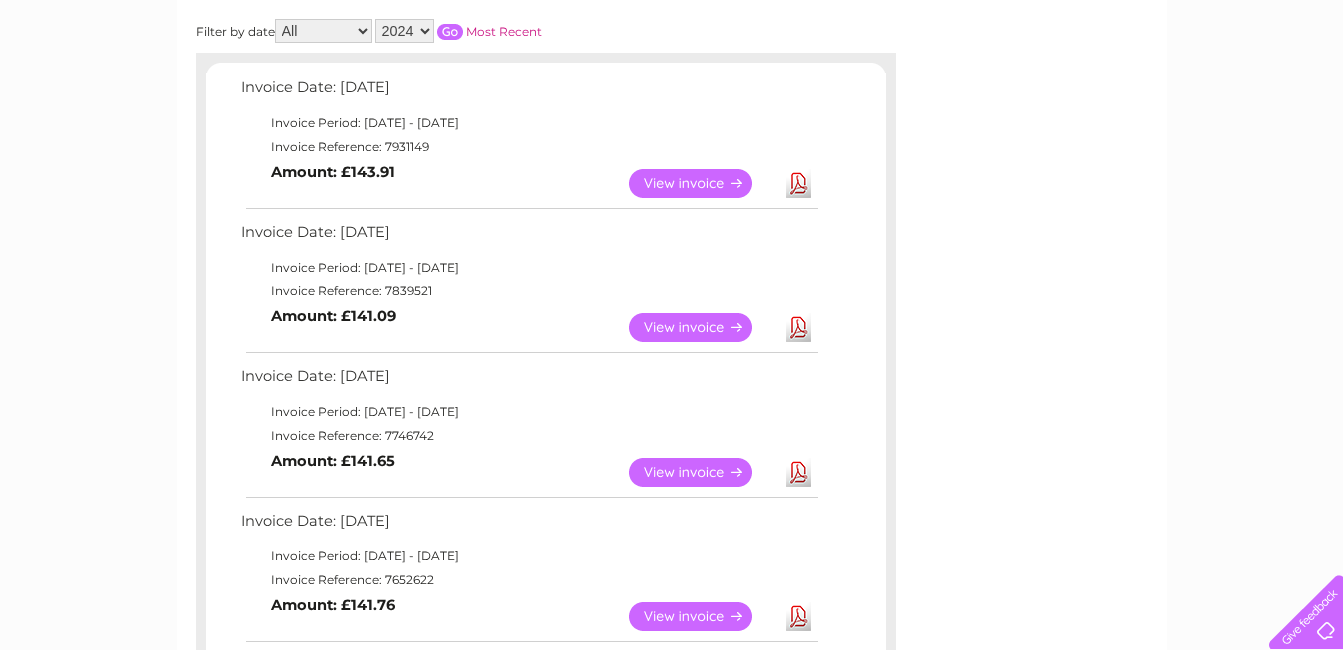 click at bounding box center [450, 32] 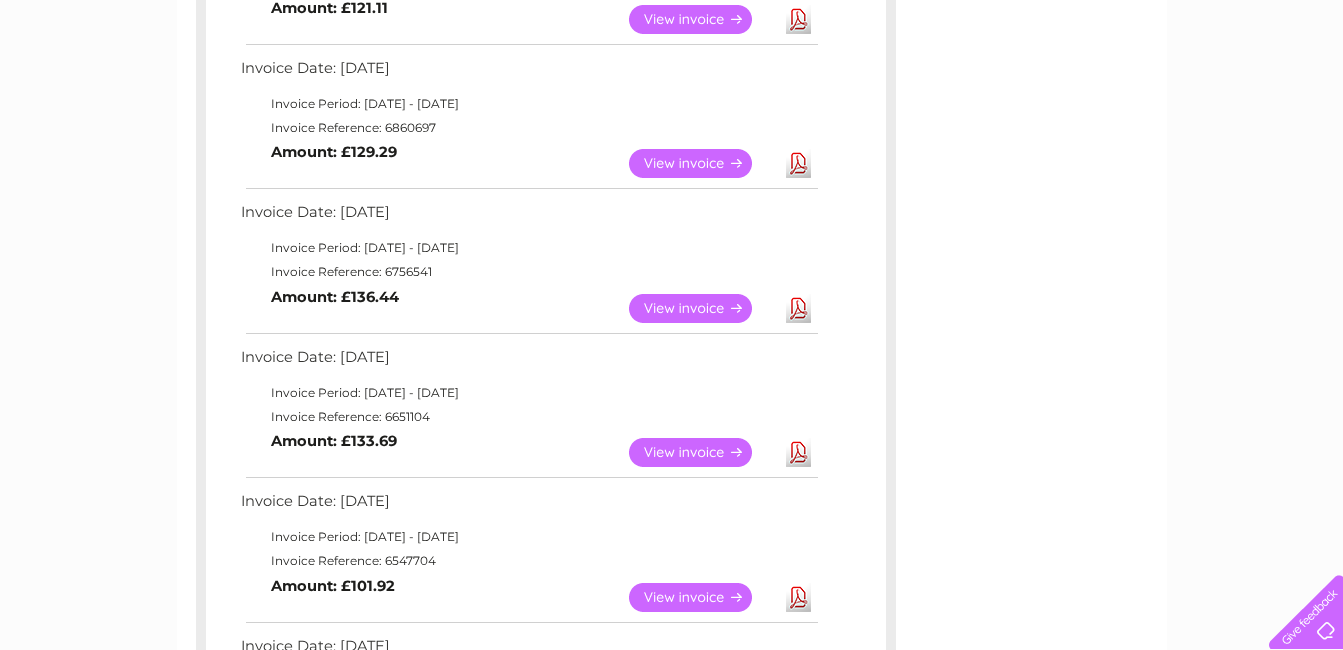 scroll, scrollTop: 901, scrollLeft: 0, axis: vertical 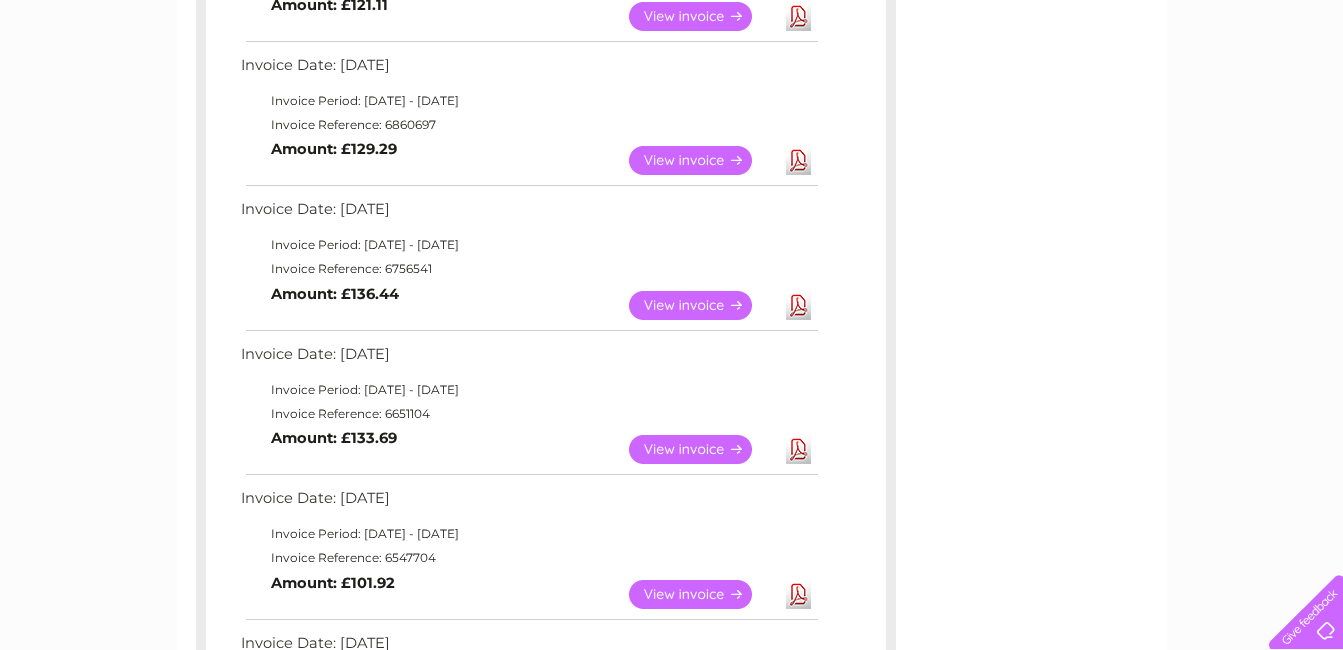 click on "View" at bounding box center [702, 449] 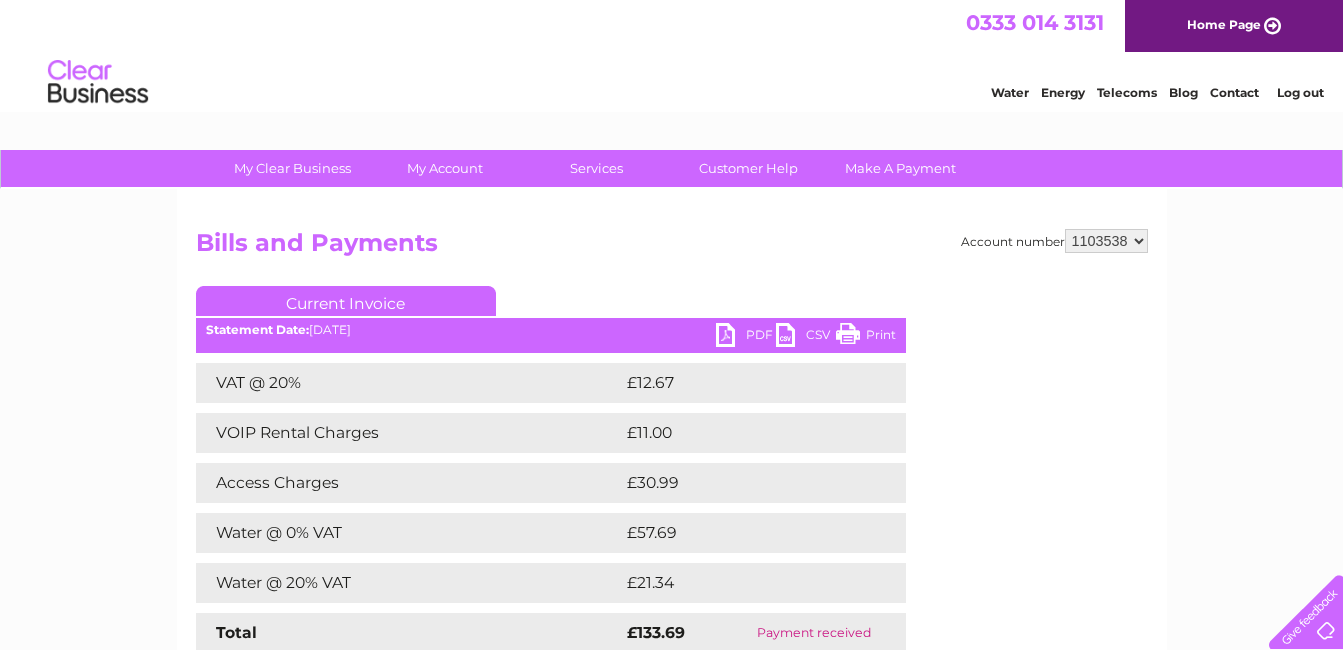 scroll, scrollTop: 0, scrollLeft: 0, axis: both 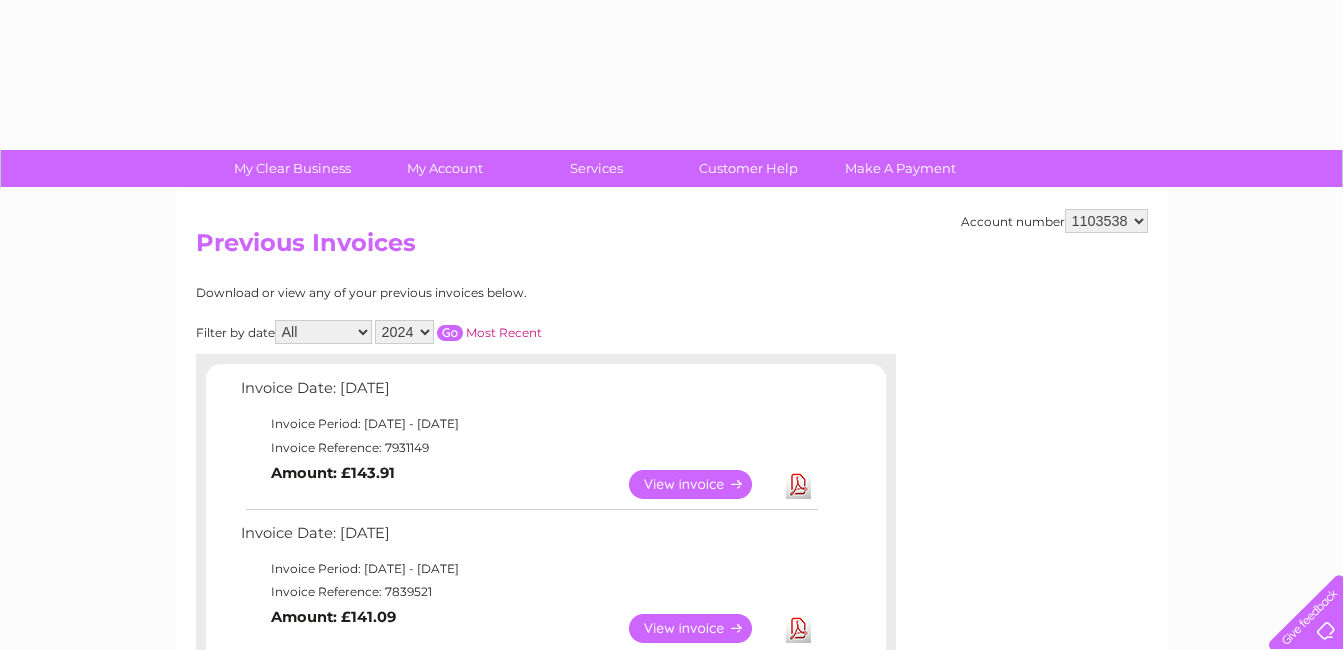 select on "2024" 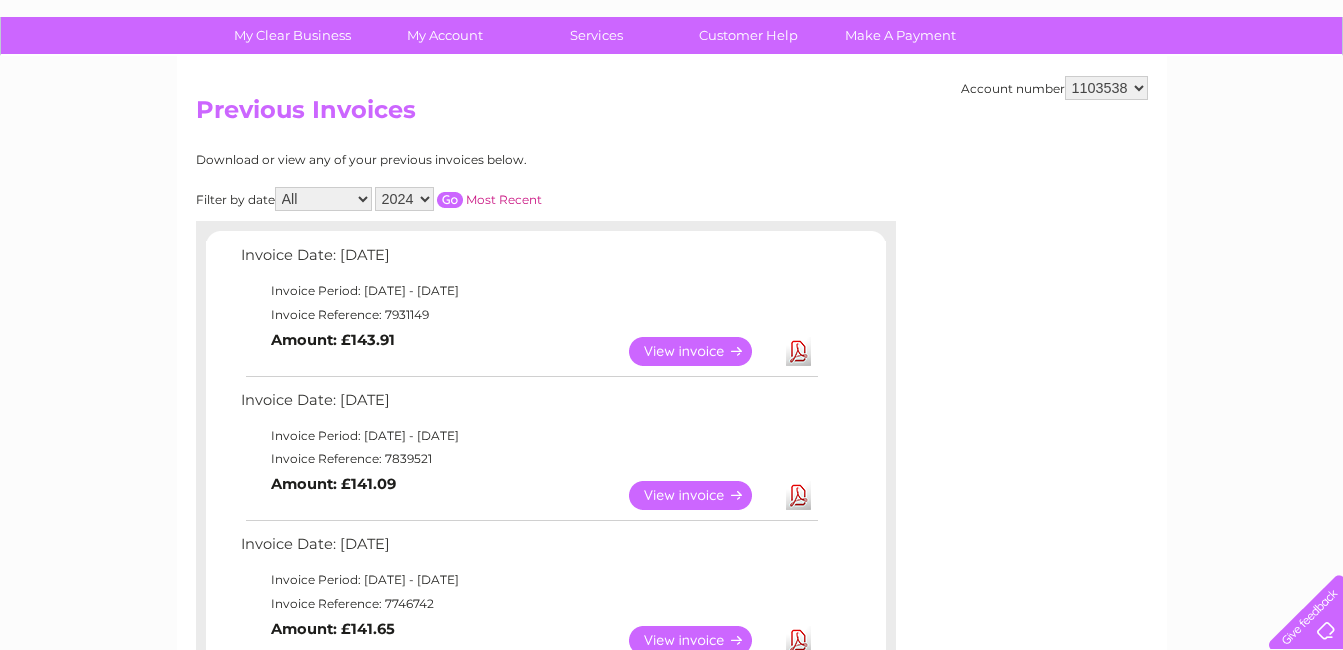 scroll, scrollTop: 0, scrollLeft: 0, axis: both 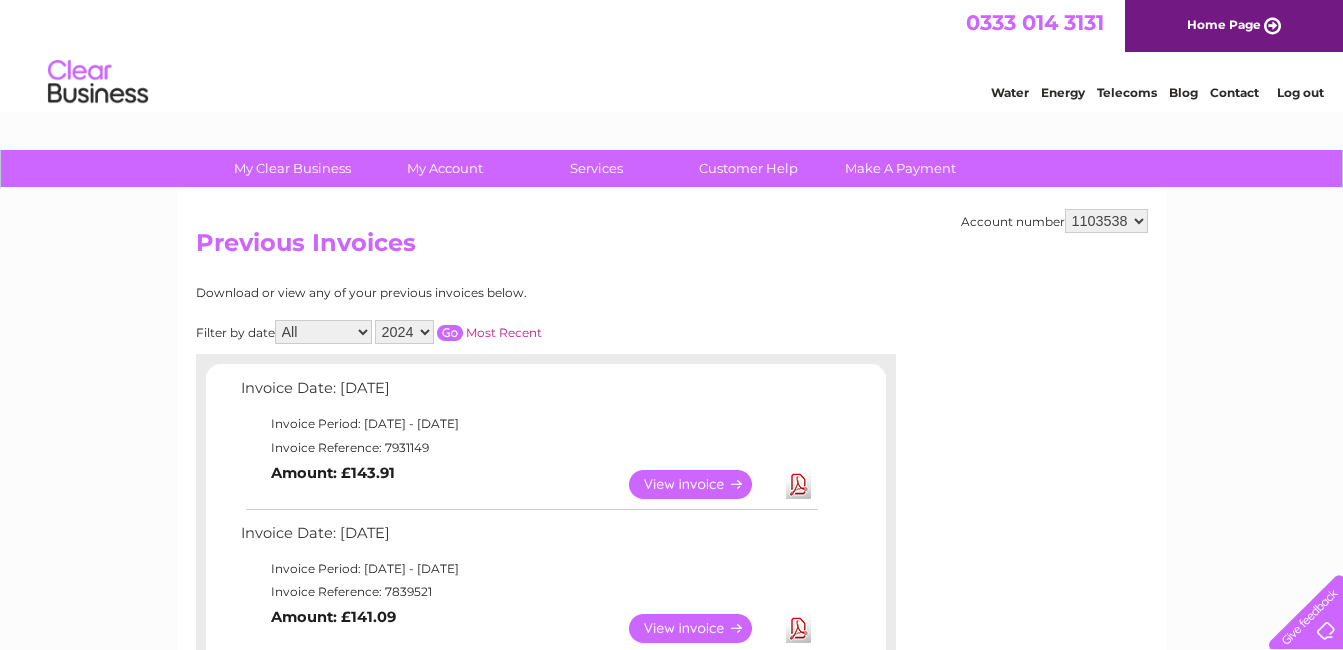 click at bounding box center (450, 333) 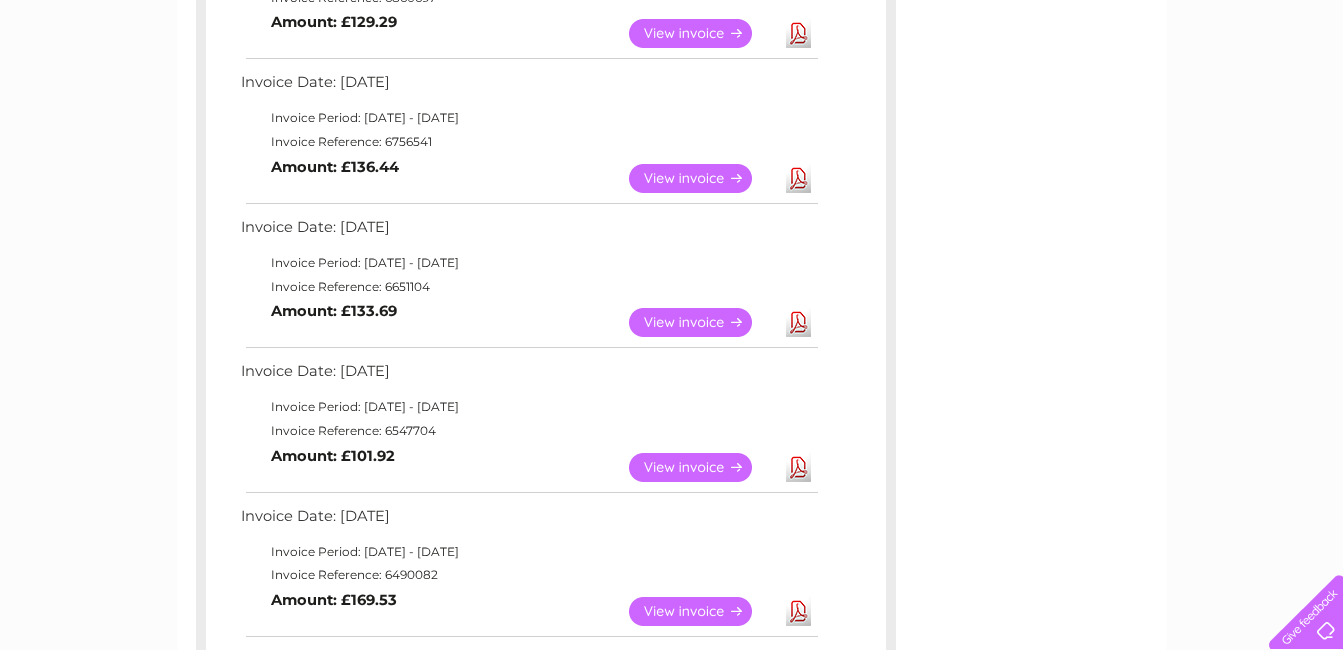 scroll, scrollTop: 1200, scrollLeft: 0, axis: vertical 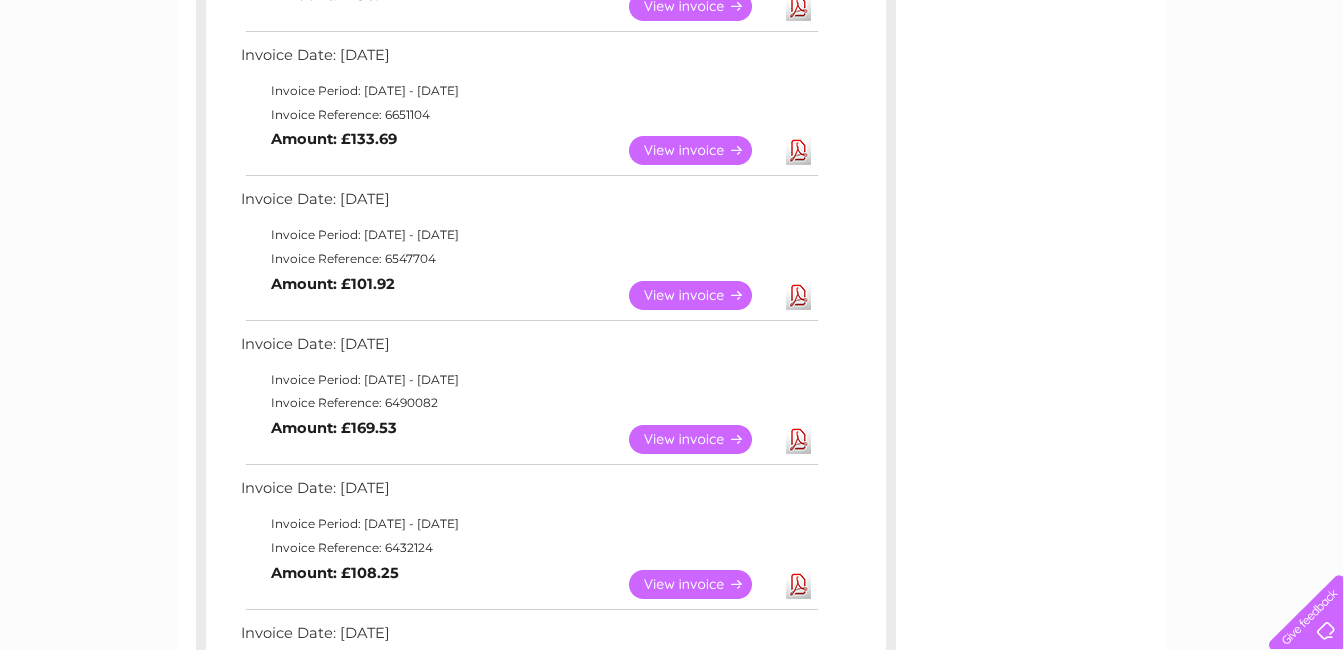 click on "View" at bounding box center [702, 295] 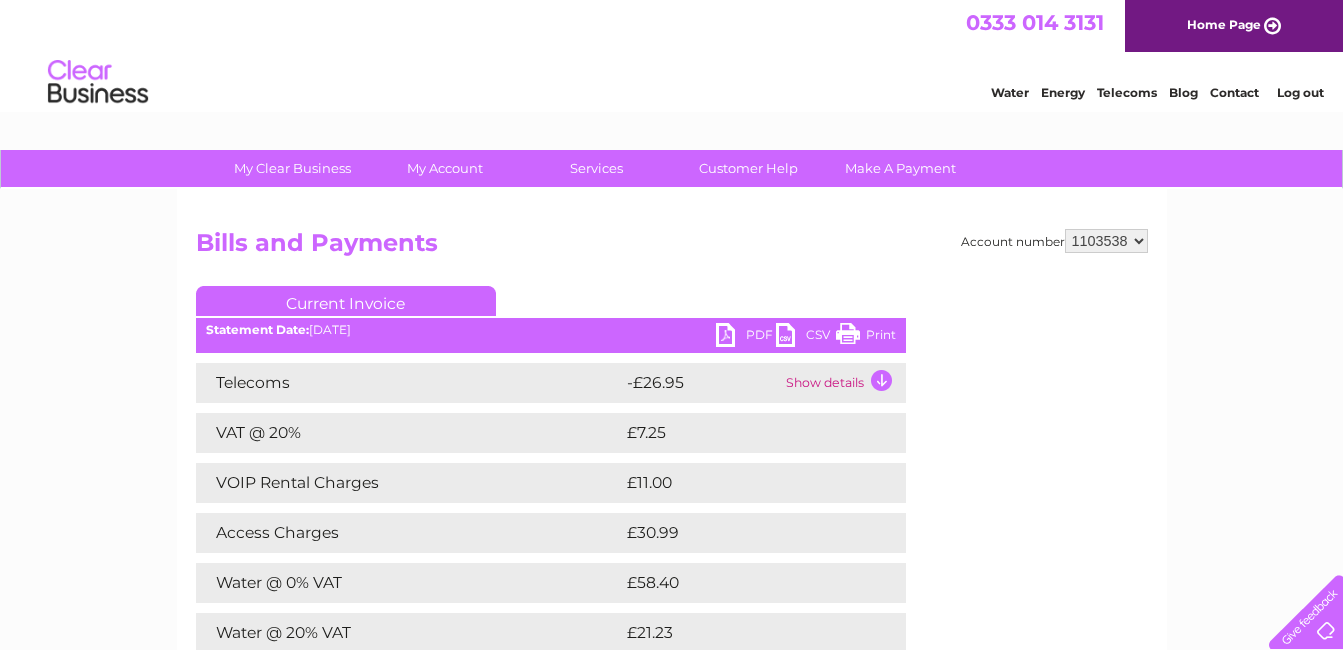 scroll, scrollTop: 0, scrollLeft: 0, axis: both 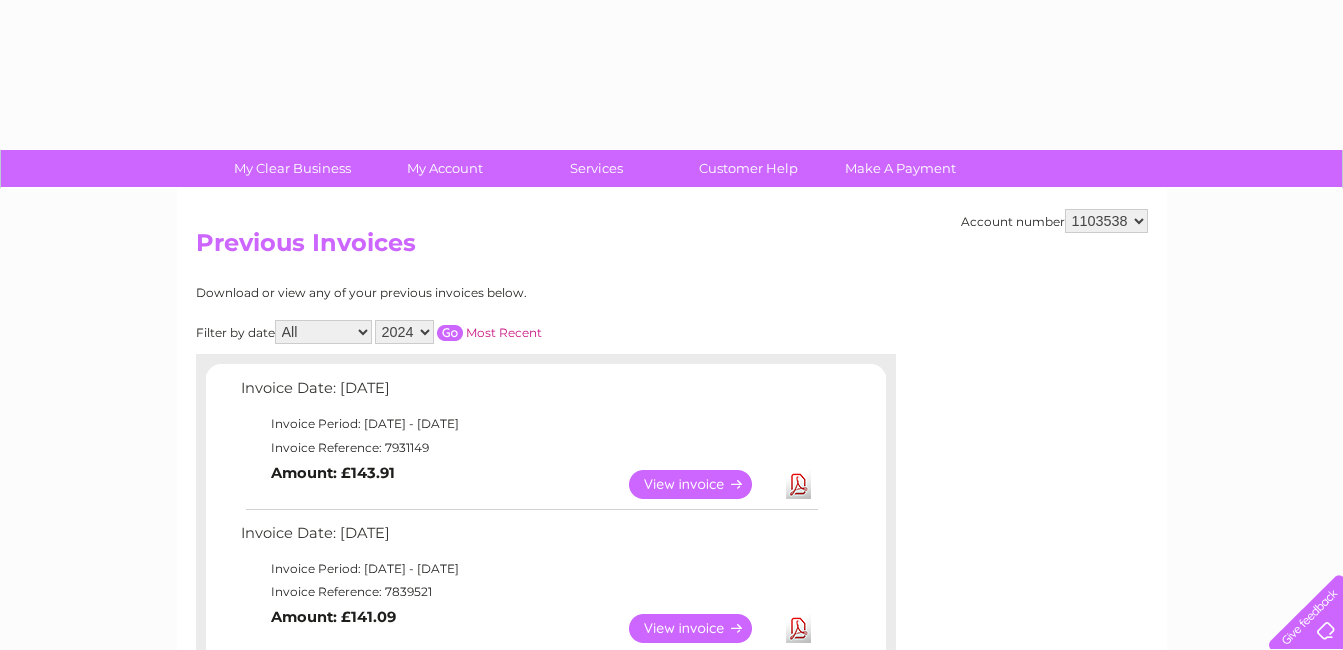 select on "2024" 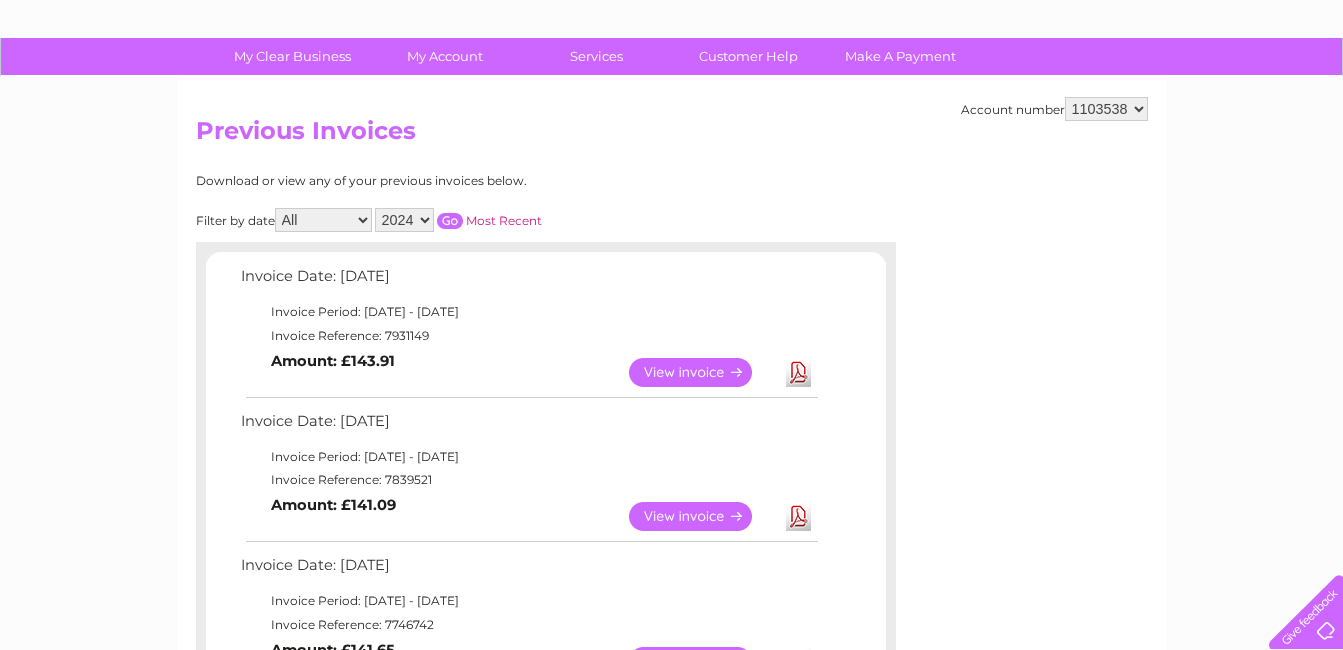 scroll, scrollTop: 0, scrollLeft: 0, axis: both 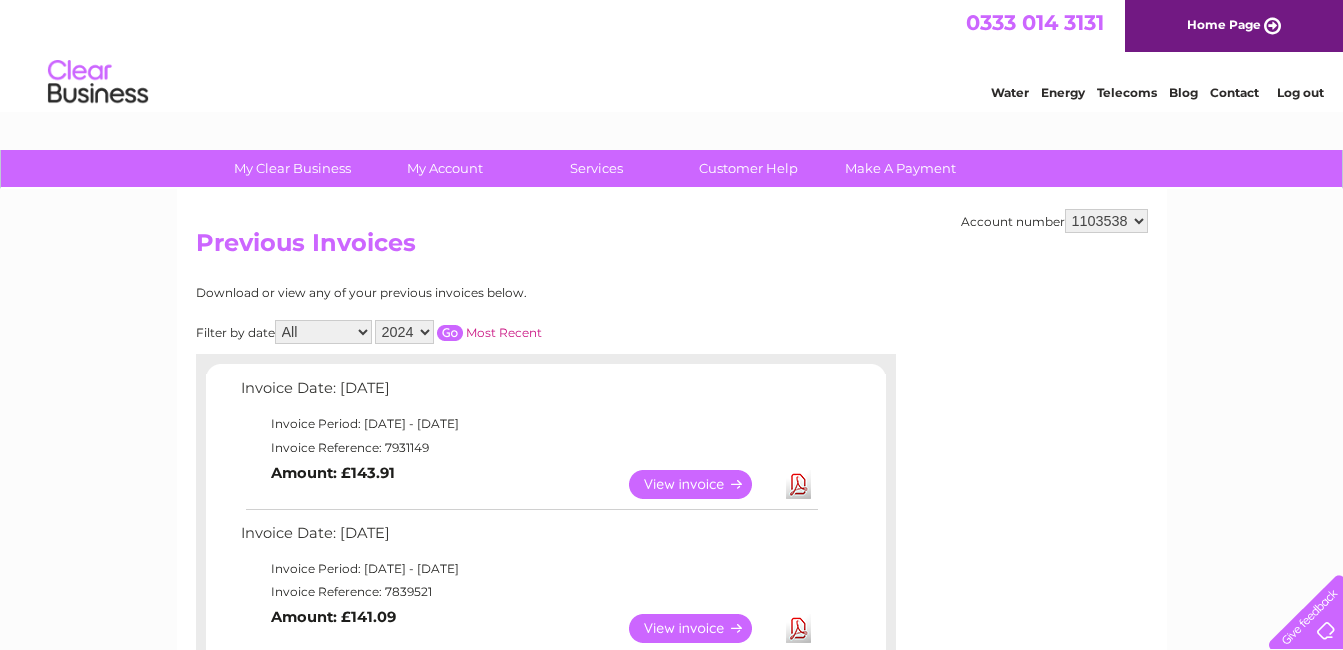 click at bounding box center [450, 333] 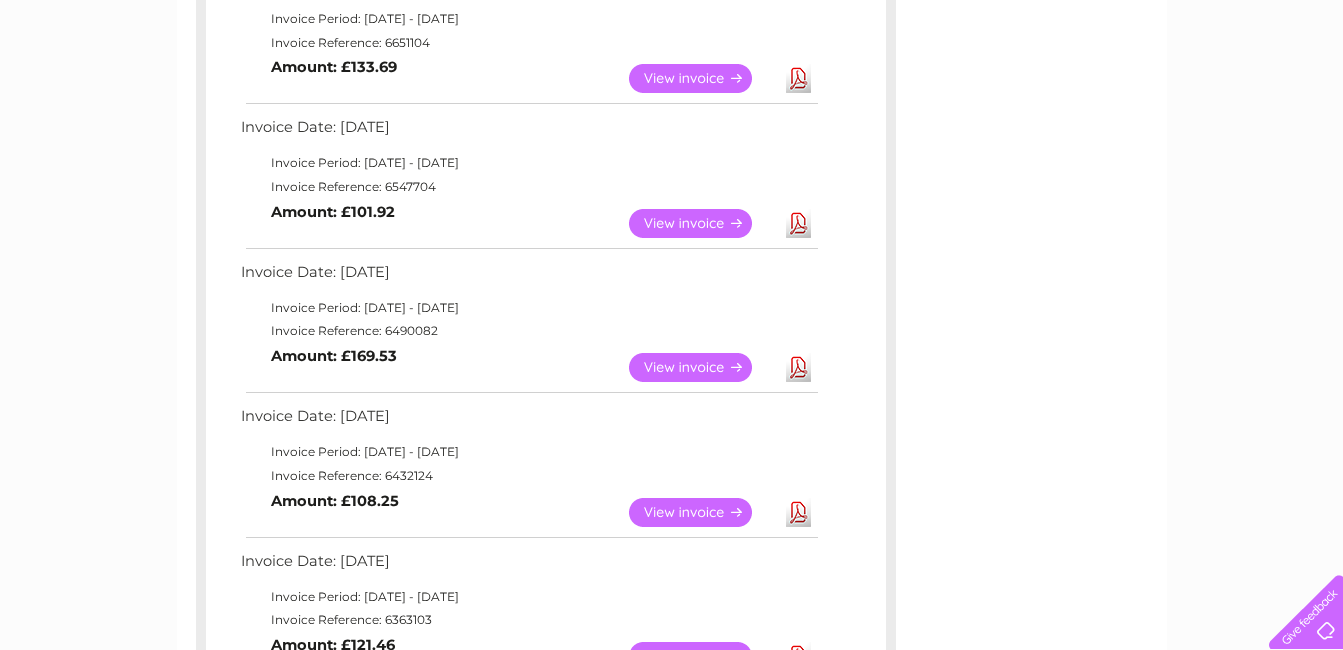 scroll, scrollTop: 1300, scrollLeft: 0, axis: vertical 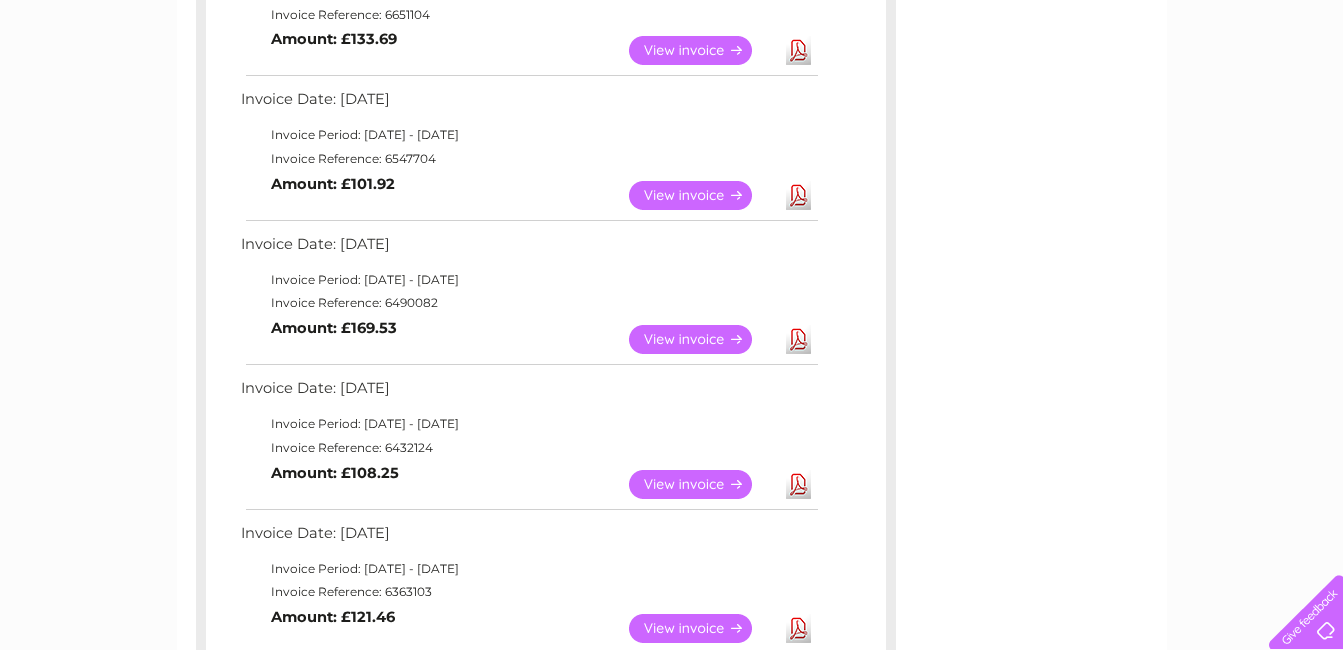 click on "View" at bounding box center [702, 339] 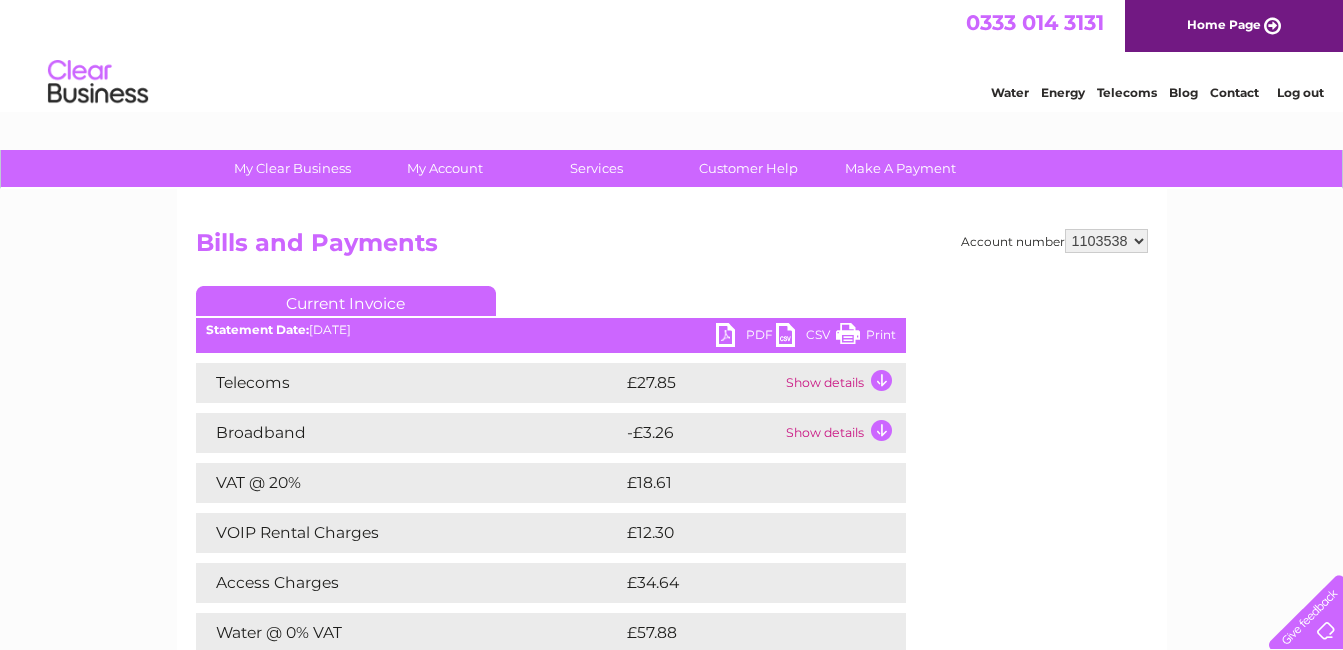 scroll, scrollTop: 0, scrollLeft: 0, axis: both 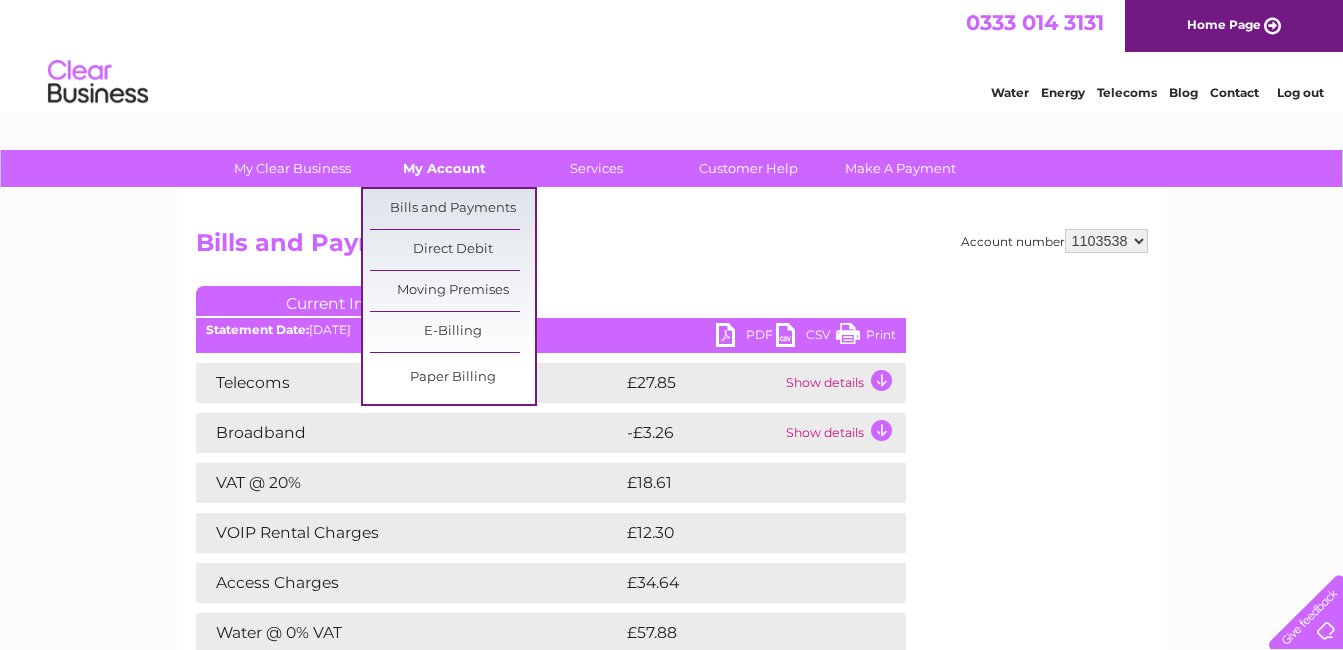 click on "My Account" at bounding box center (444, 168) 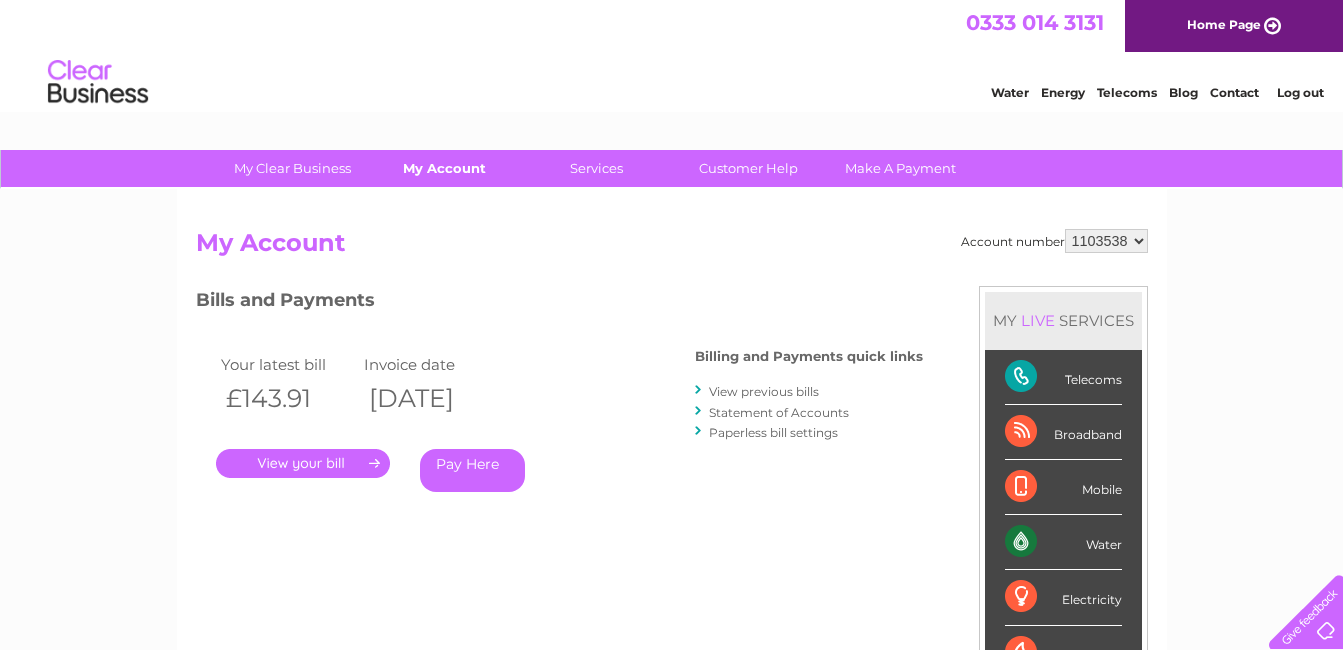 scroll, scrollTop: 0, scrollLeft: 0, axis: both 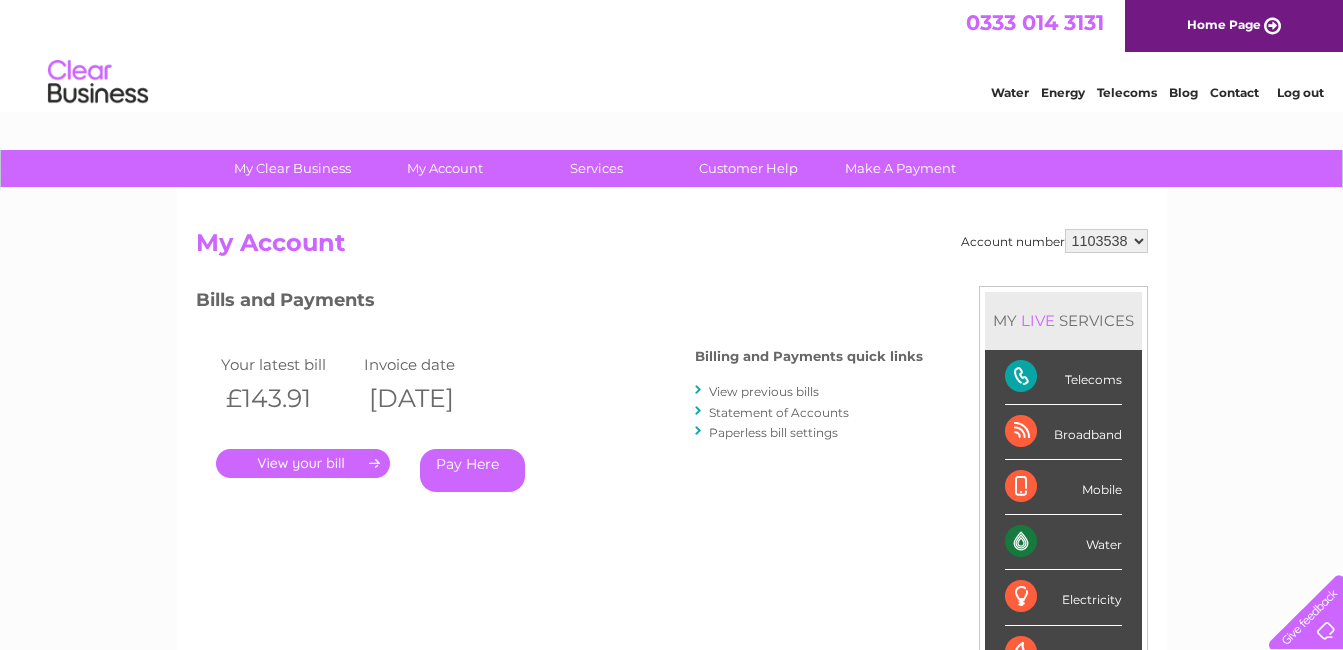 click on "Statement of Accounts" at bounding box center [779, 412] 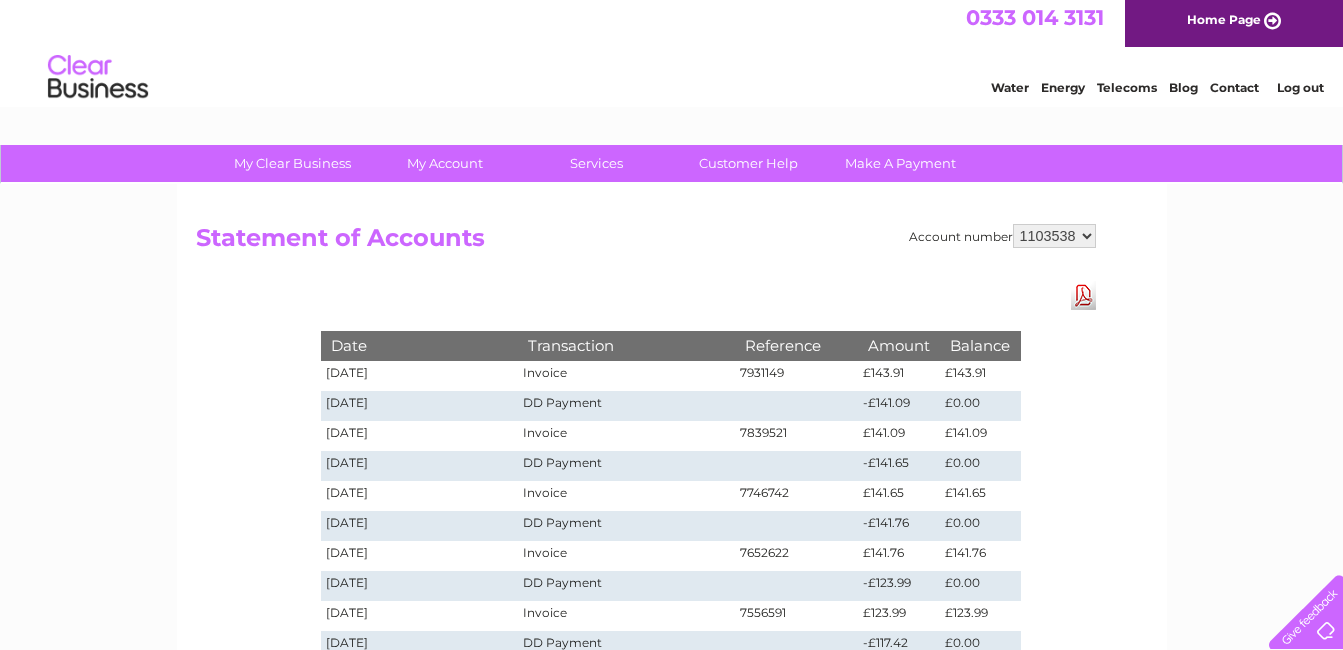 scroll, scrollTop: 0, scrollLeft: 0, axis: both 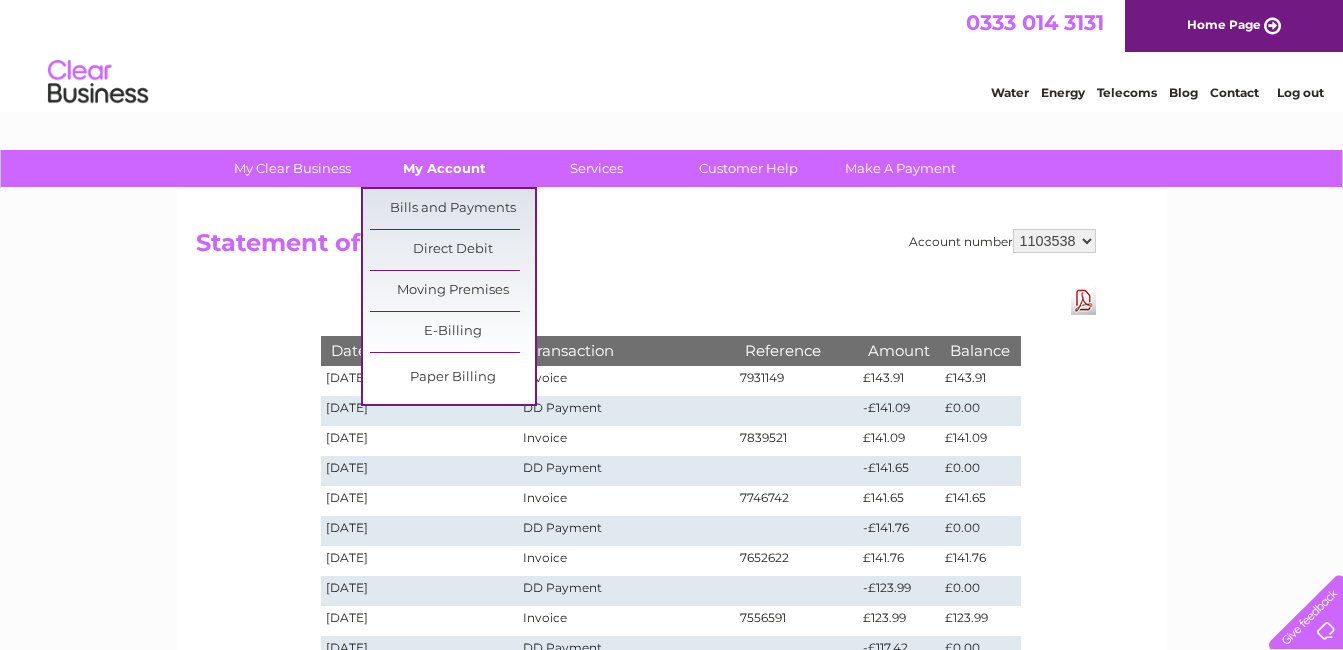 click on "My Account" at bounding box center [444, 168] 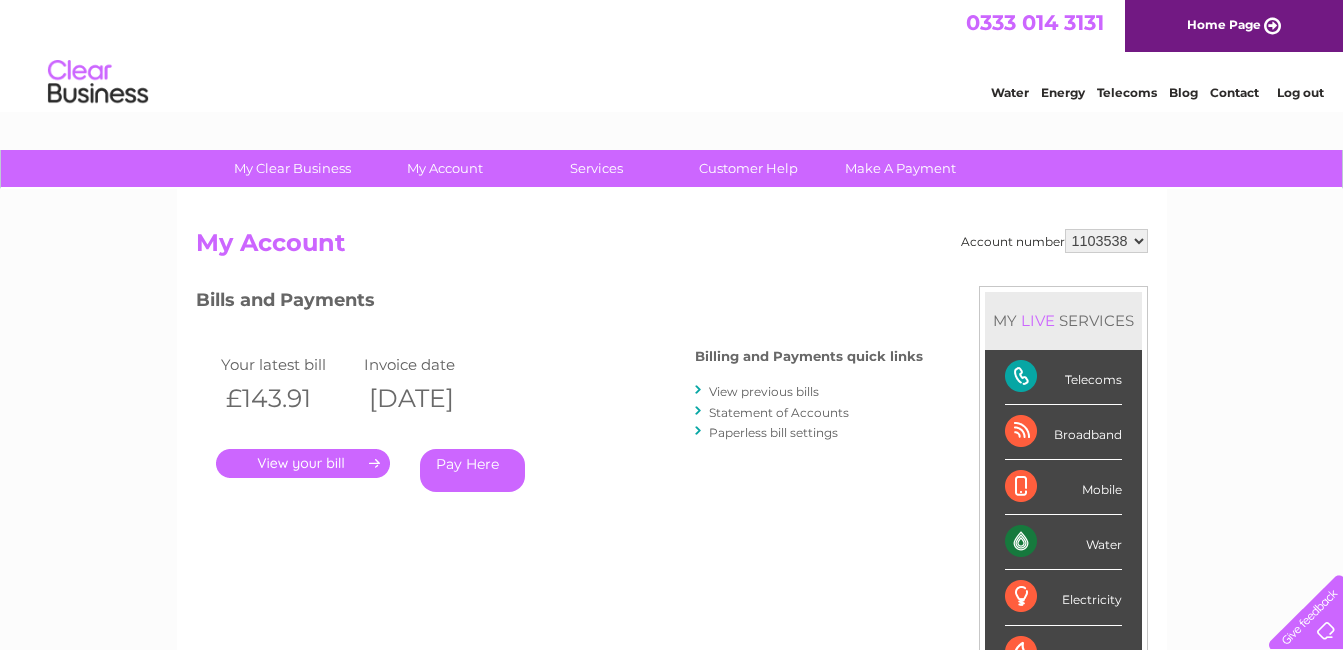 scroll, scrollTop: 0, scrollLeft: 0, axis: both 